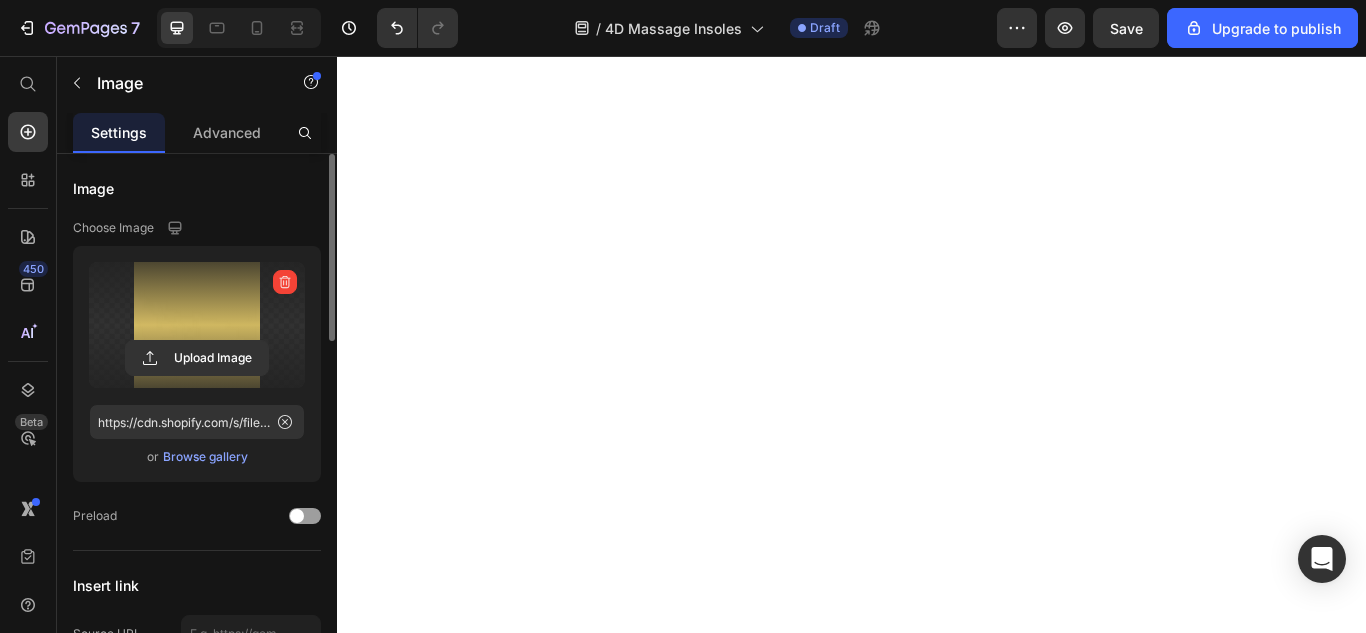scroll, scrollTop: 0, scrollLeft: 0, axis: both 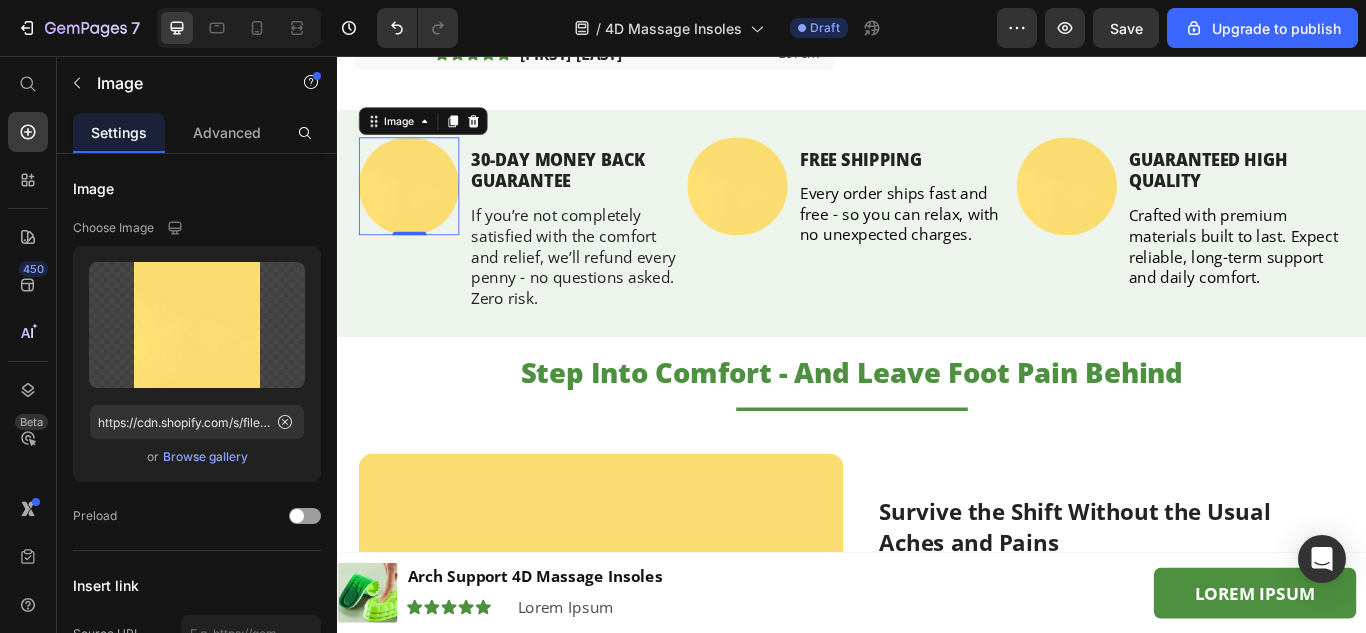 click at bounding box center (420, 208) 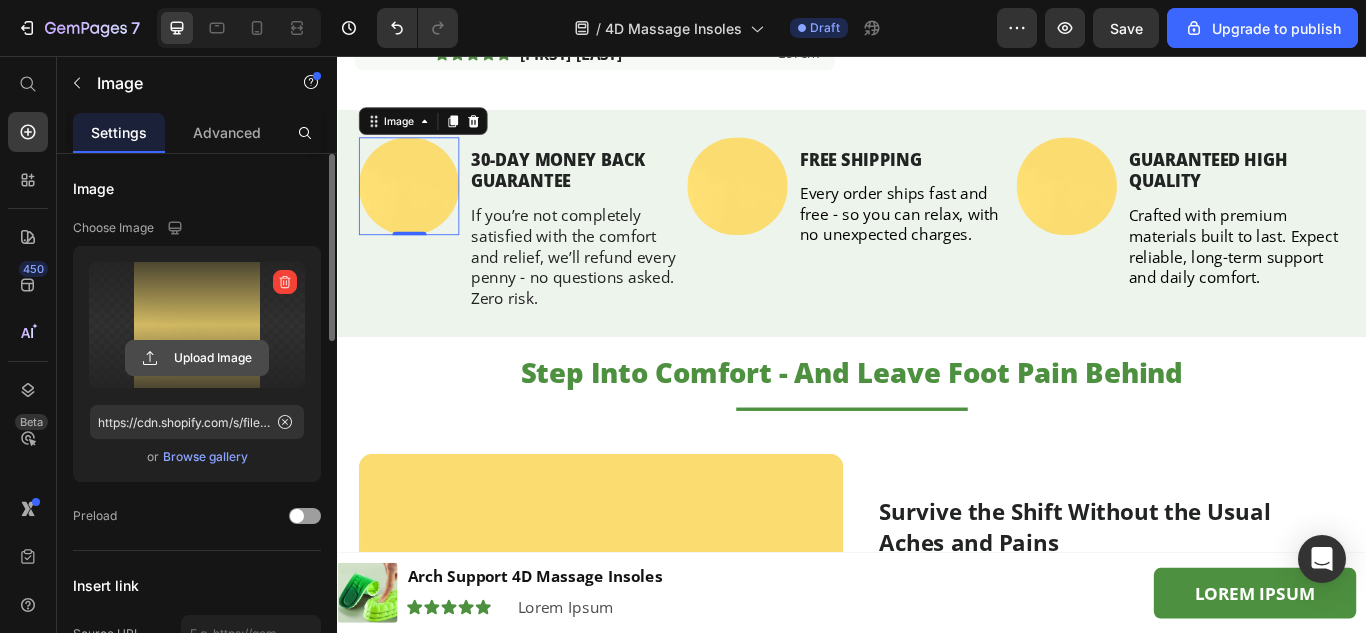click 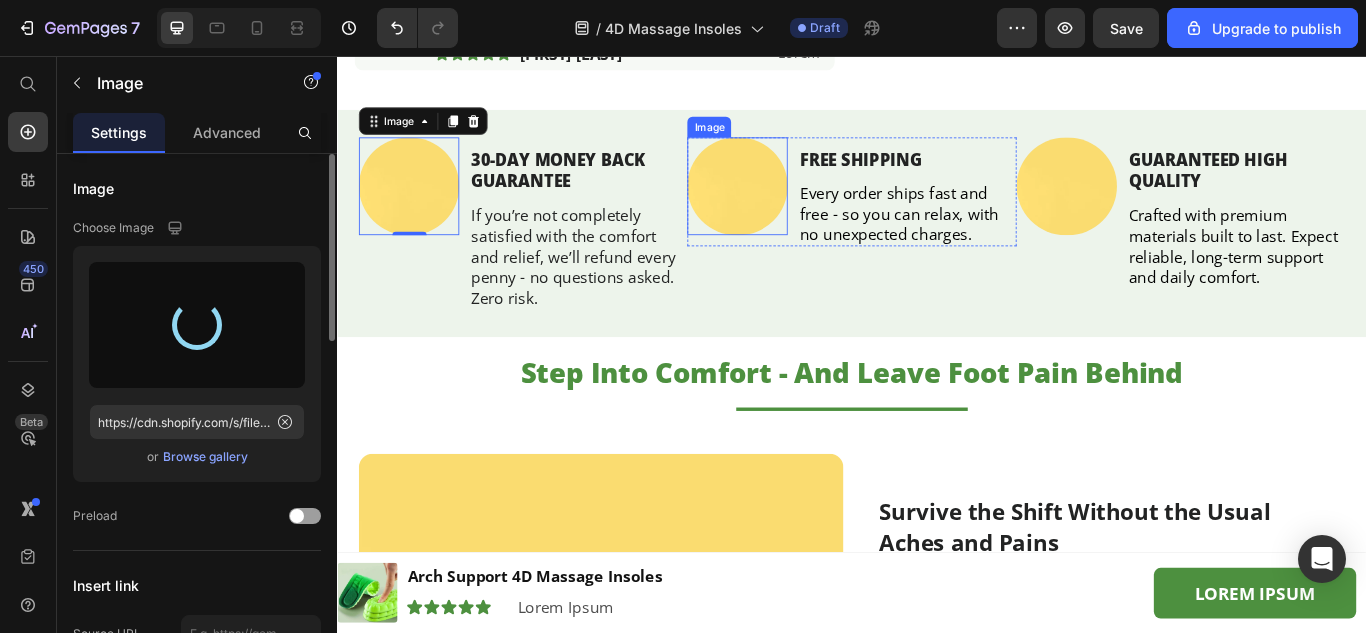 type on "https://cdn.shopify.com/s/files/1/0912/0412/4971/files/gempages_542231623354024964-1ac7156f-ea2d-4f51-b73b-347c8ab80435.webp" 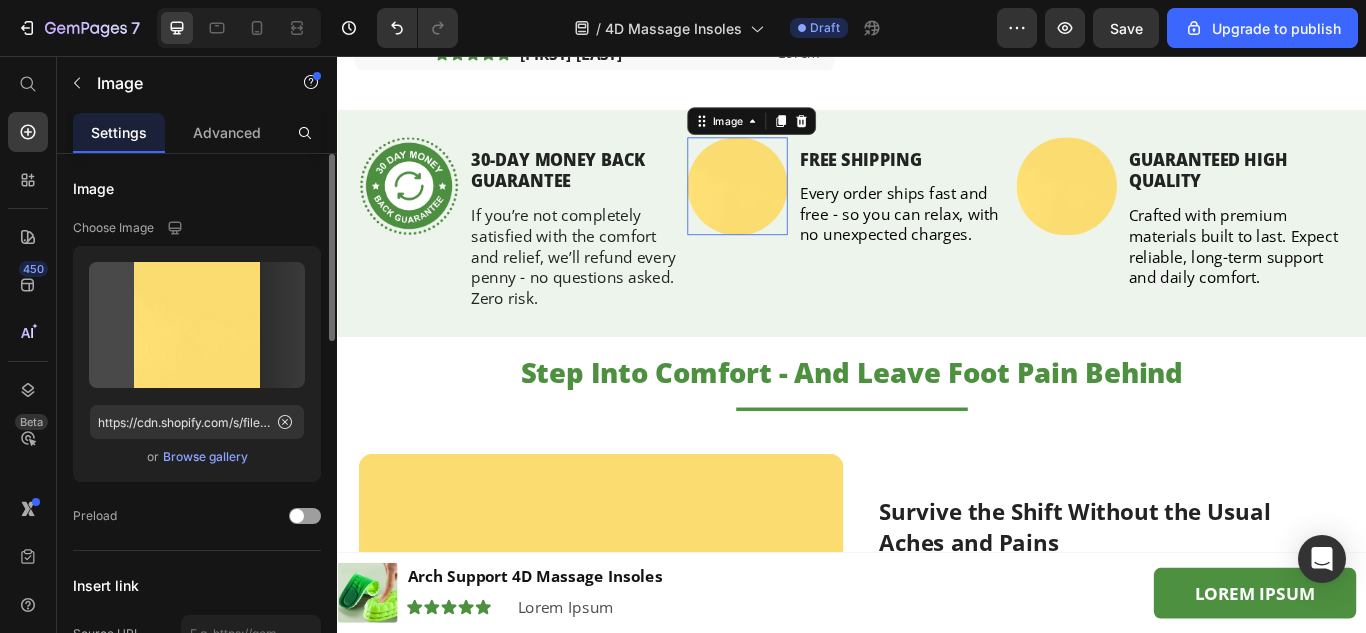 click at bounding box center (803, 208) 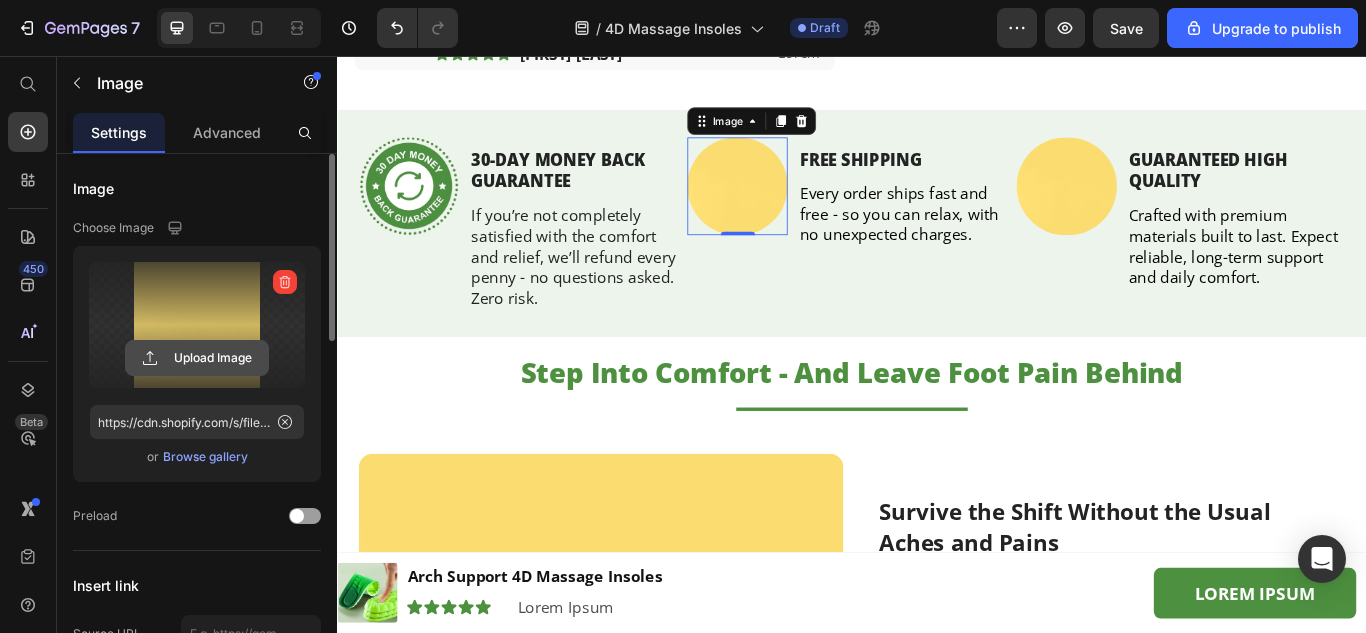 click 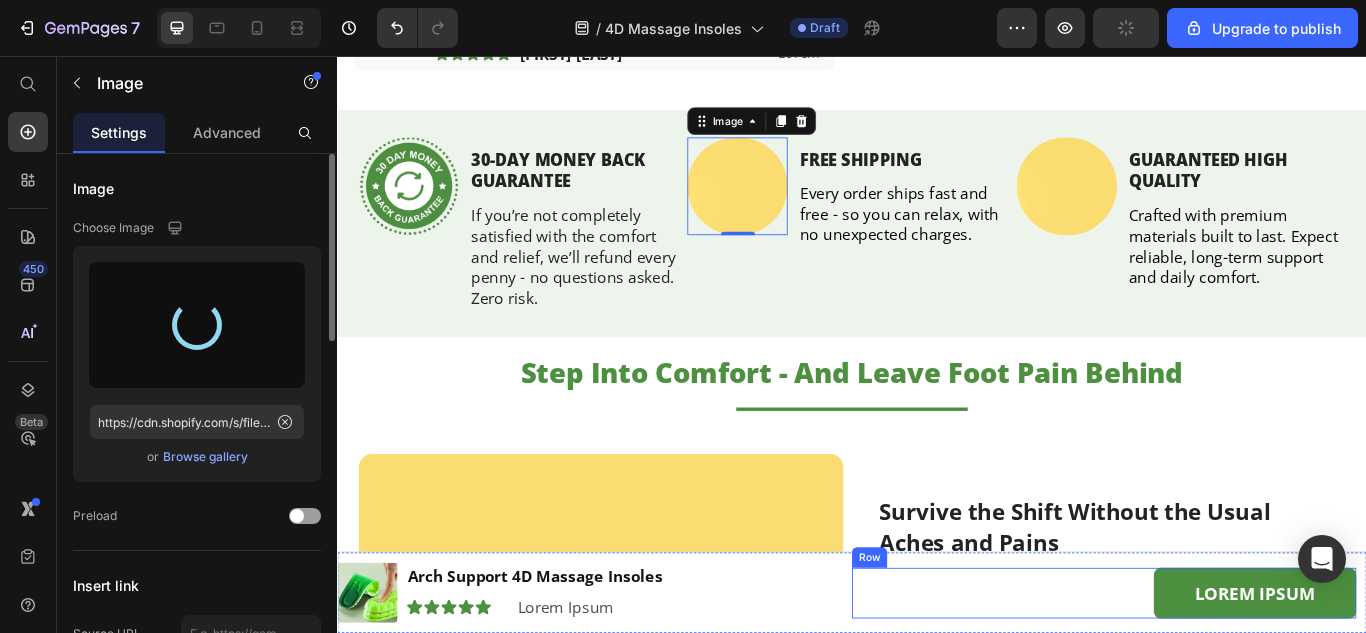 type on "https://cdn.shopify.com/s/files/1/0912/0412/4971/files/gempages_542231623354024964-e07288b5-3703-40dd-bf92-cf9e76aa509f.webp" 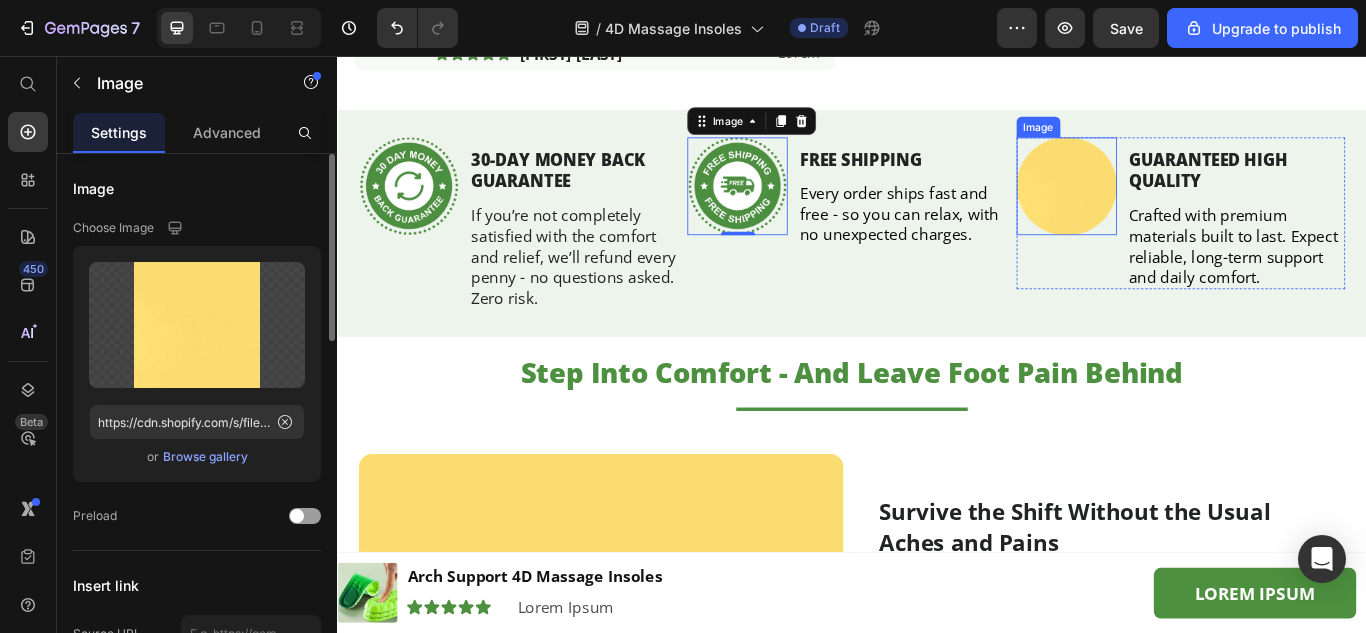 click at bounding box center [1187, 208] 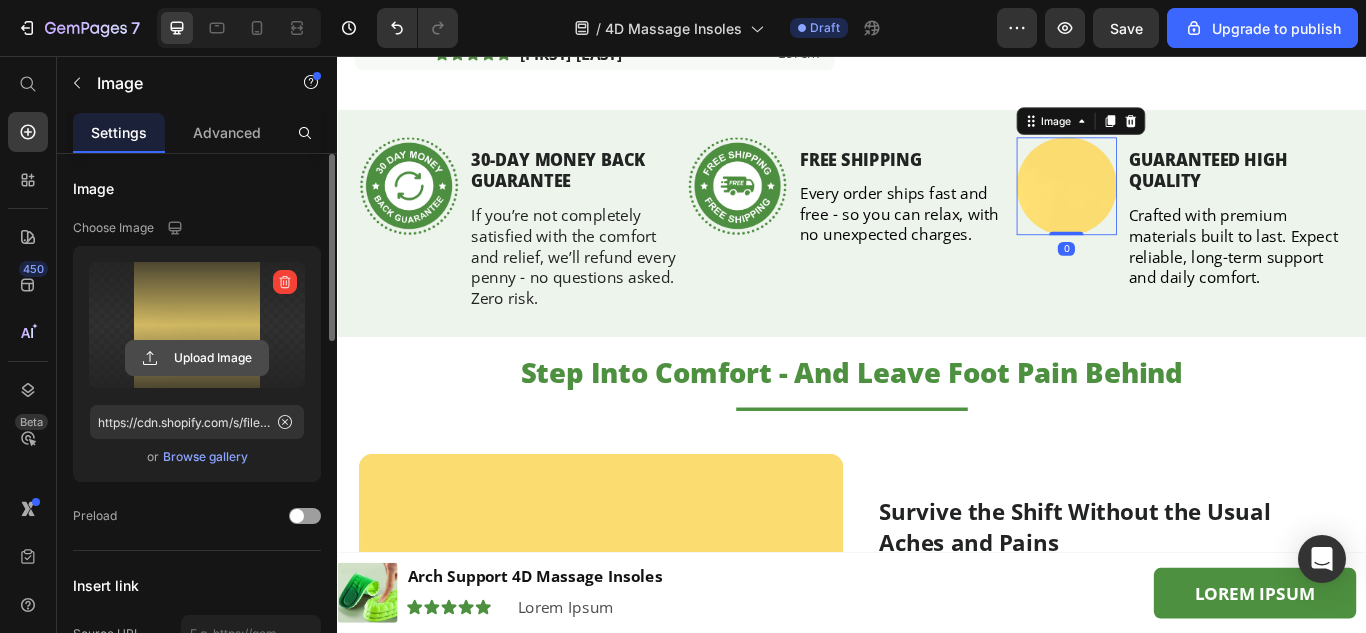 click 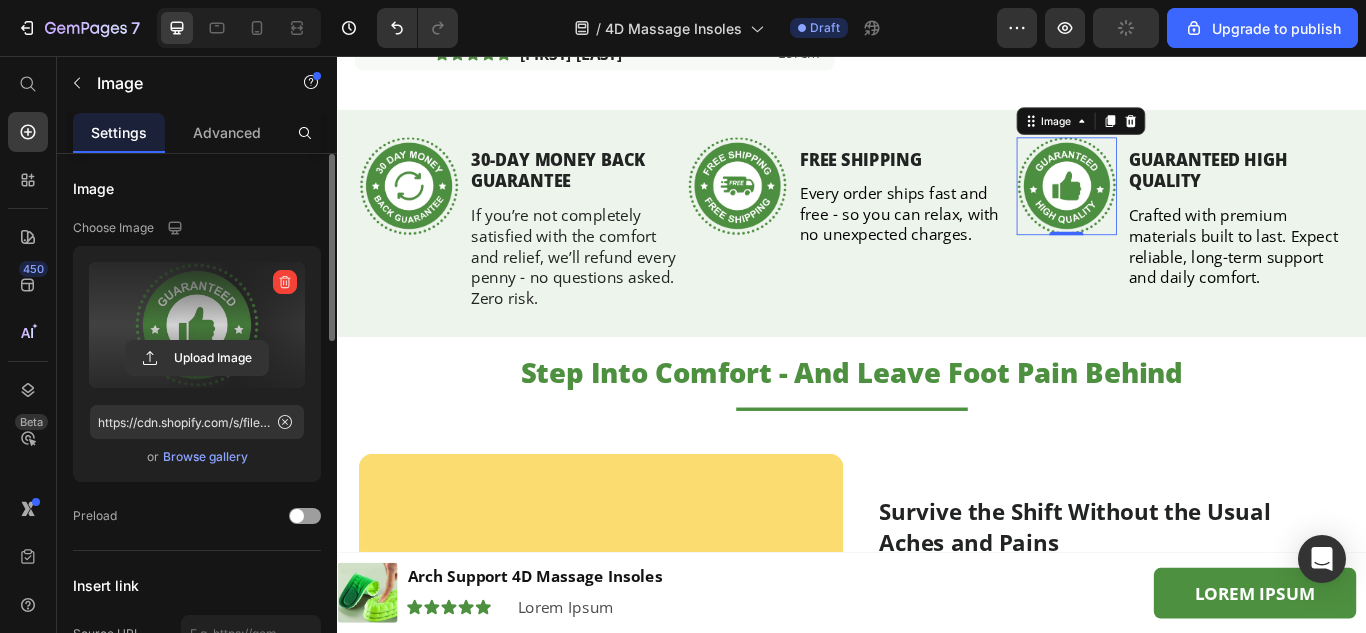 type on "https://cdn.shopify.com/s/files/1/0912/0412/4971/files/gempages_542231623354024964-501d9d2c-1440-4408-b3e1-d270abb8bd2f.webp" 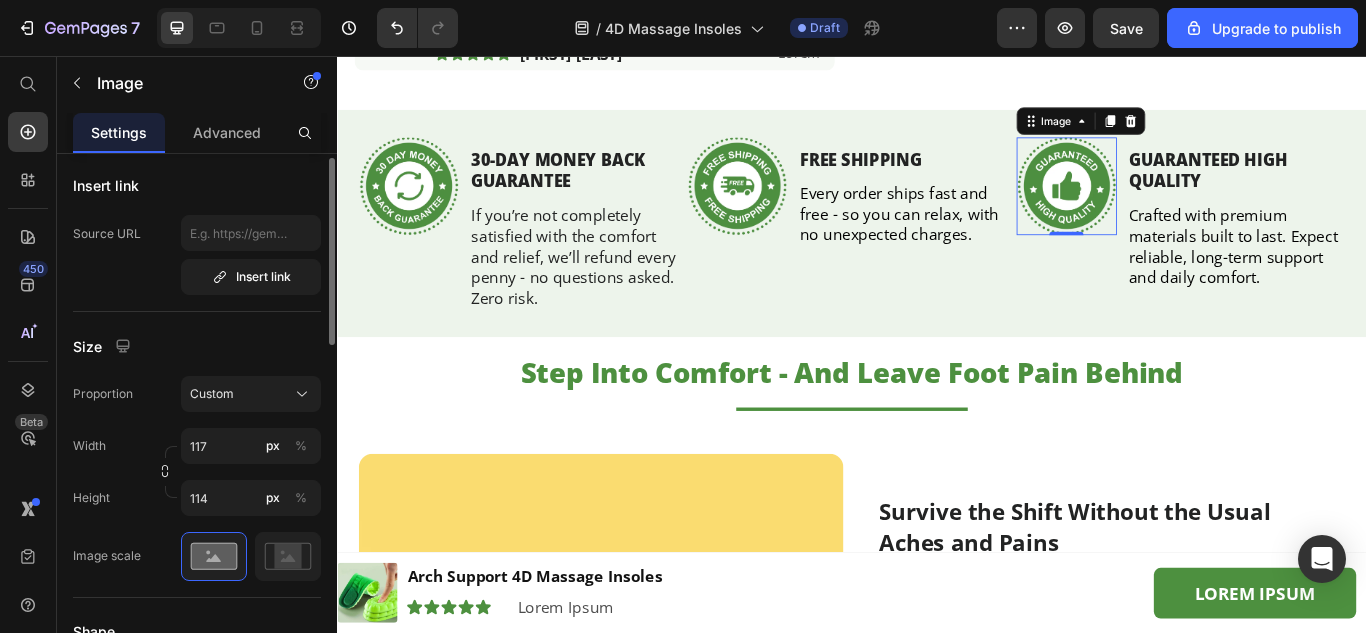 scroll, scrollTop: 500, scrollLeft: 0, axis: vertical 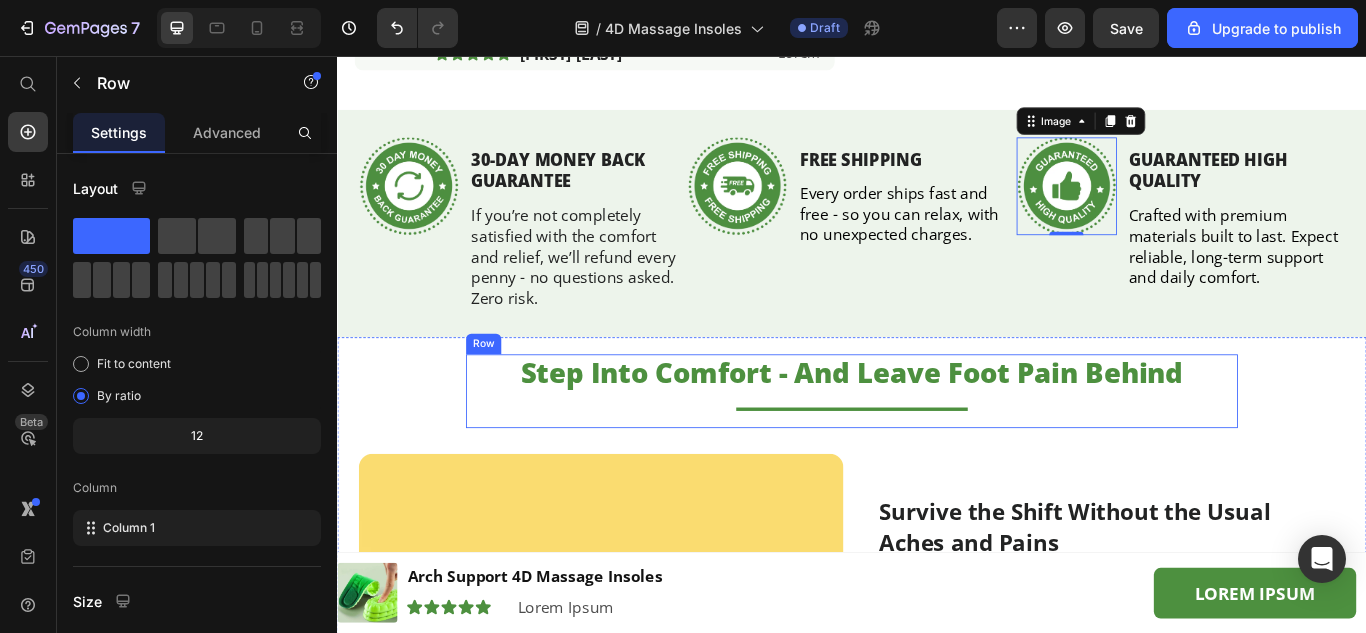 click on "Step Into Comfort - And Leave Foot Pain Behind Heading Title Line Lorem Ipsum is simply dummy text of the printing and typesetting industry. Heading" at bounding box center (937, 447) 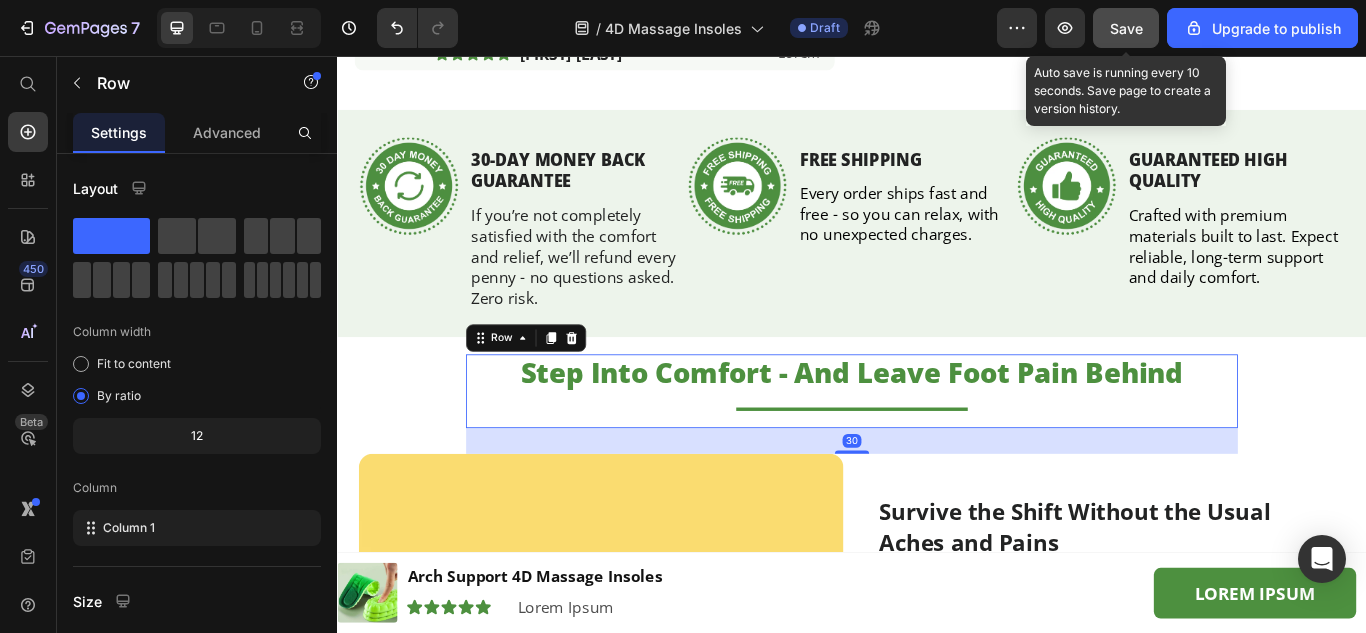 click on "Save" 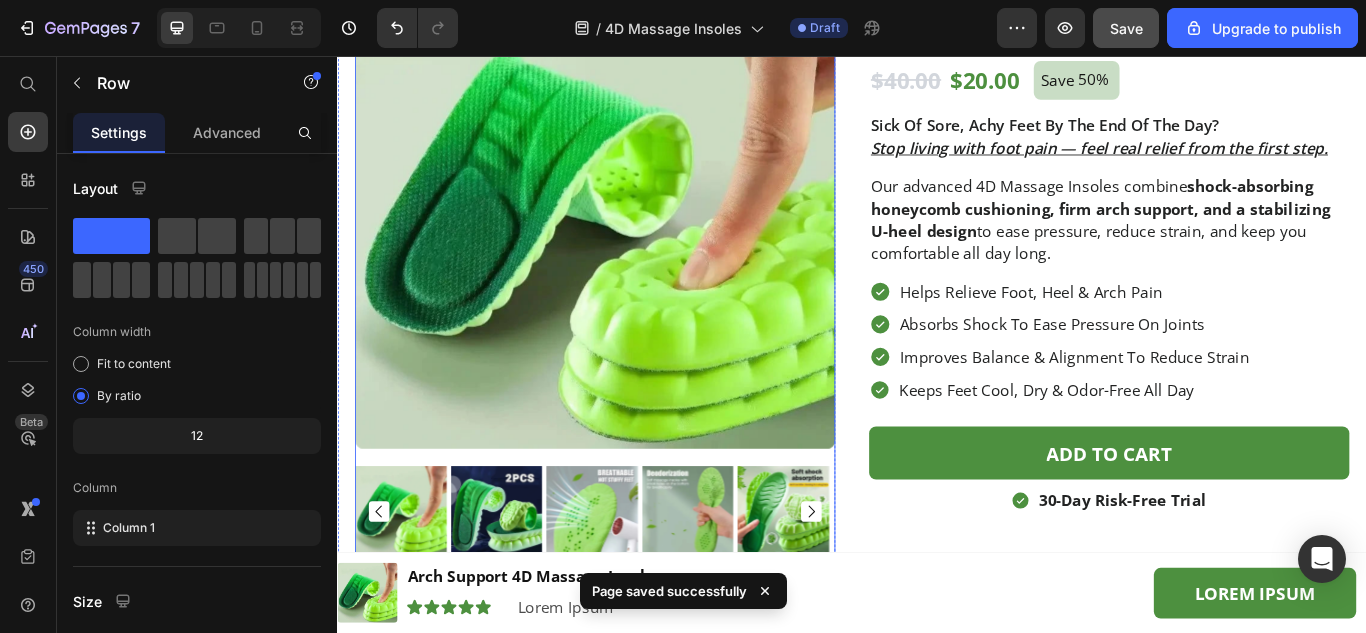 scroll, scrollTop: 0, scrollLeft: 0, axis: both 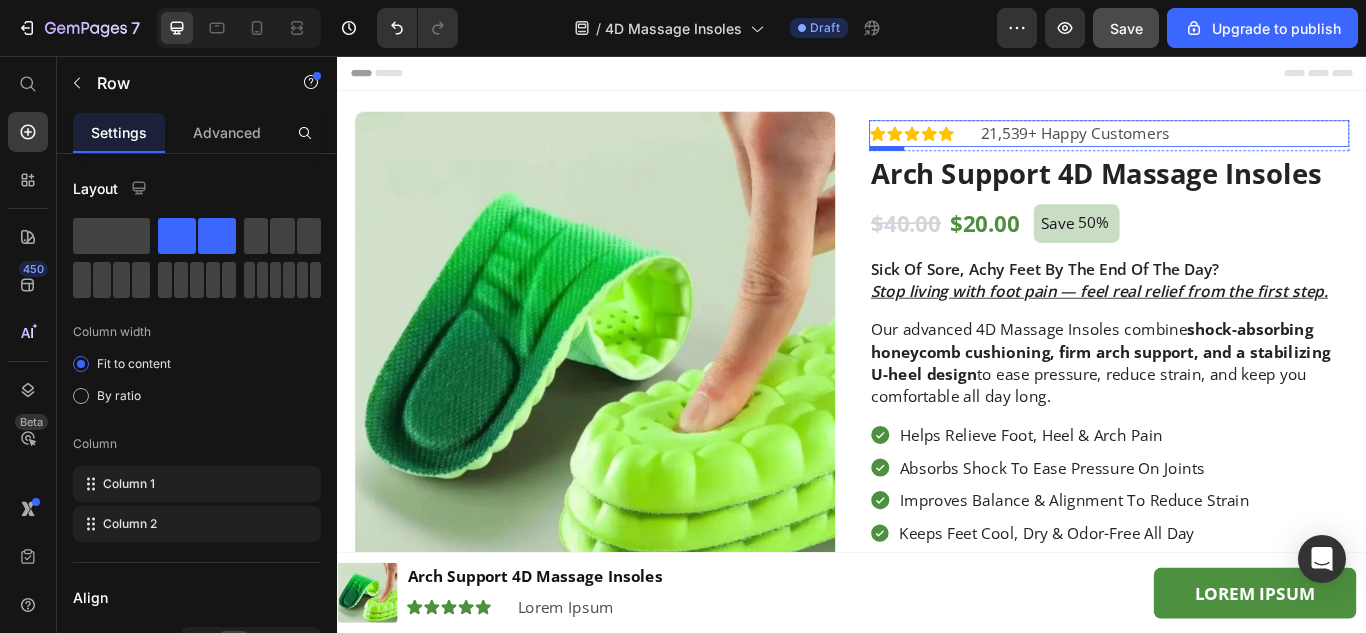 click on "[NUMBER]+ Happy Customers Text Block" at bounding box center [1187, 146] 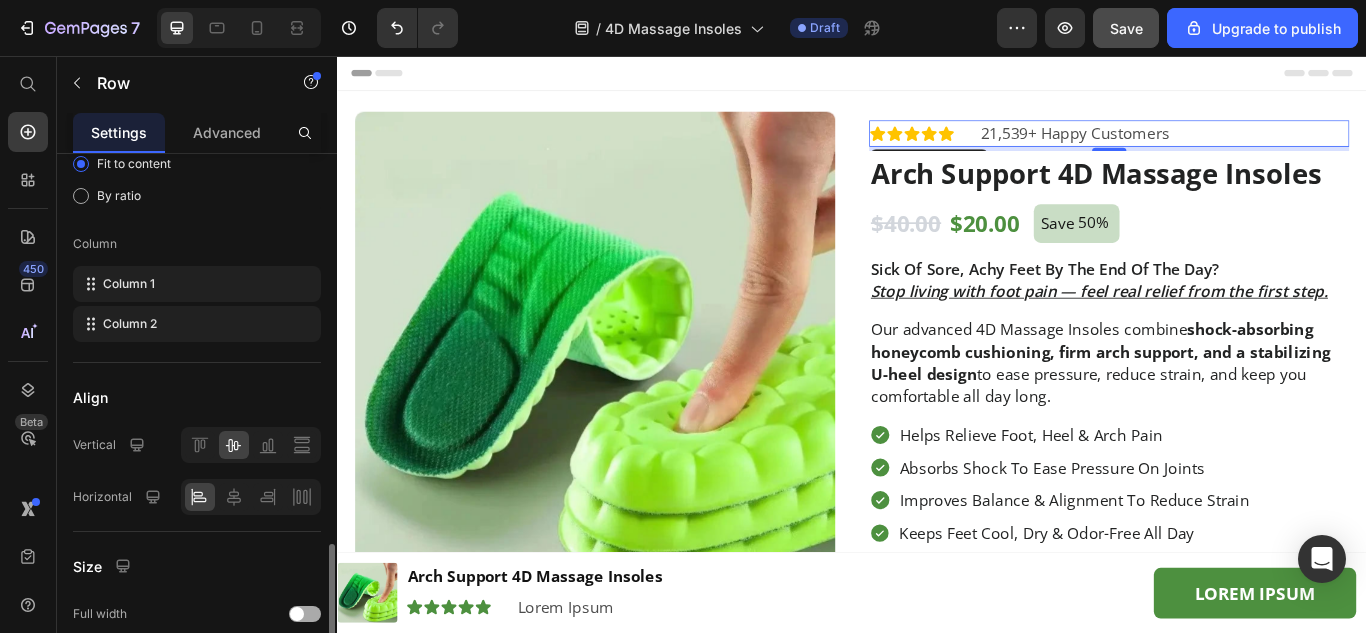 scroll, scrollTop: 400, scrollLeft: 0, axis: vertical 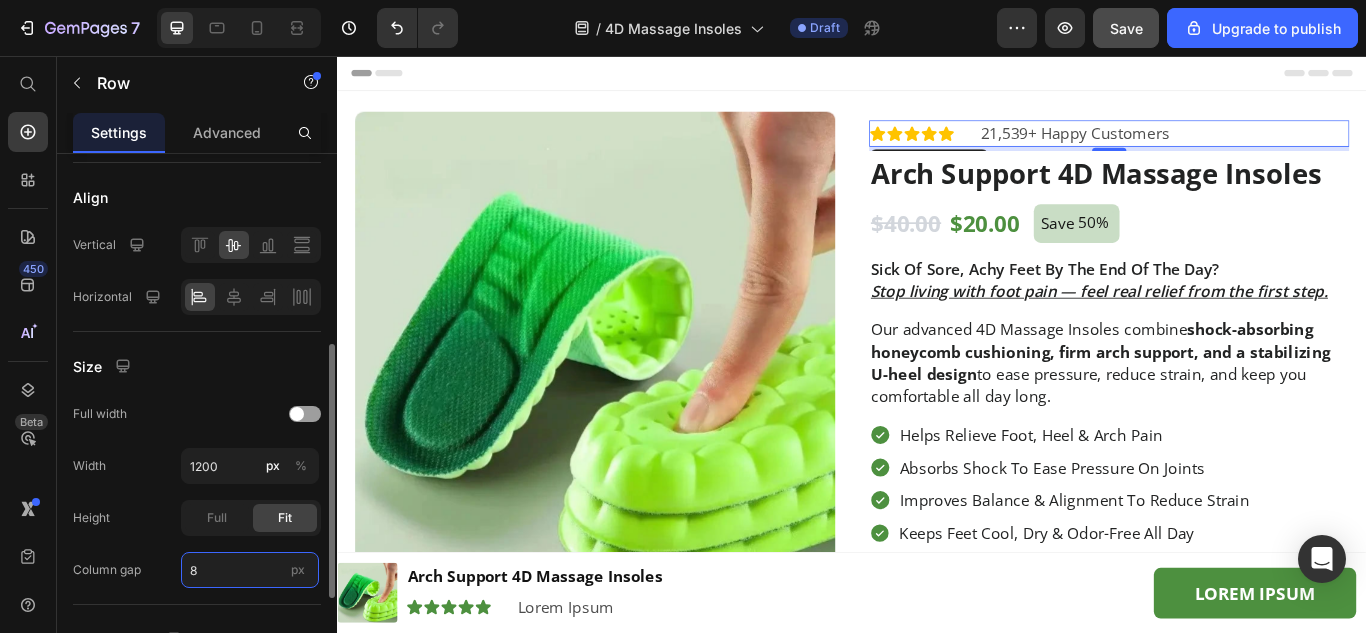 click on "8" at bounding box center (250, 570) 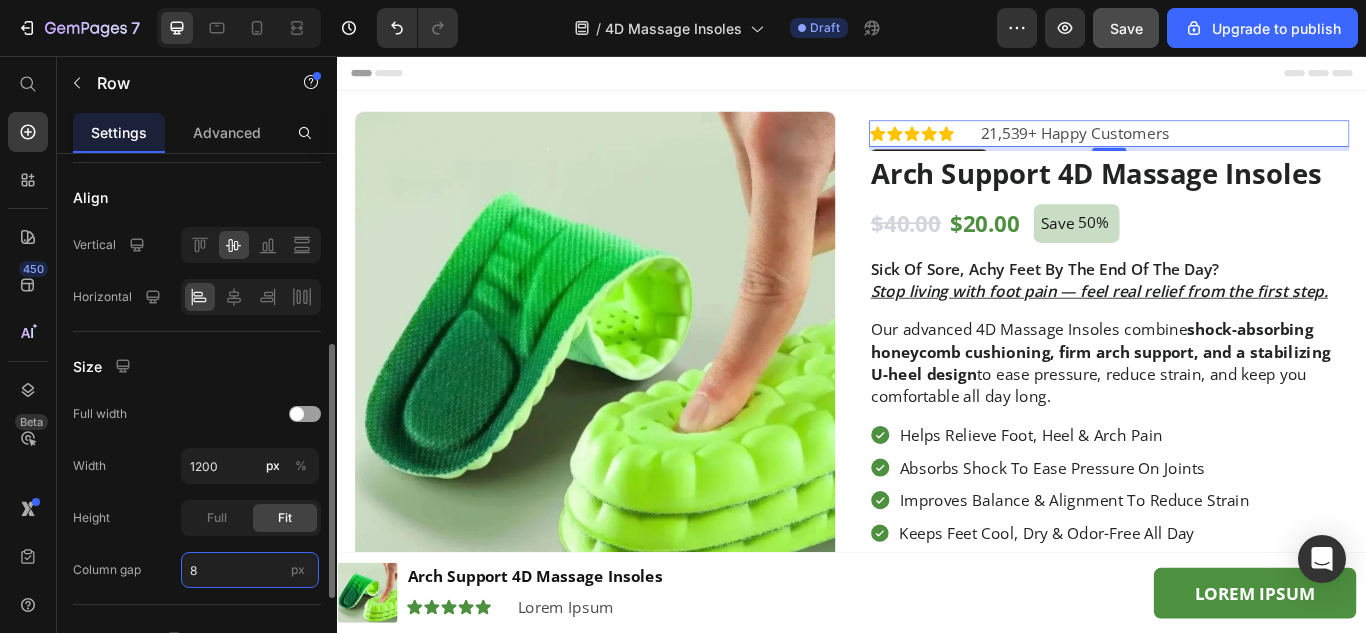 type on "0" 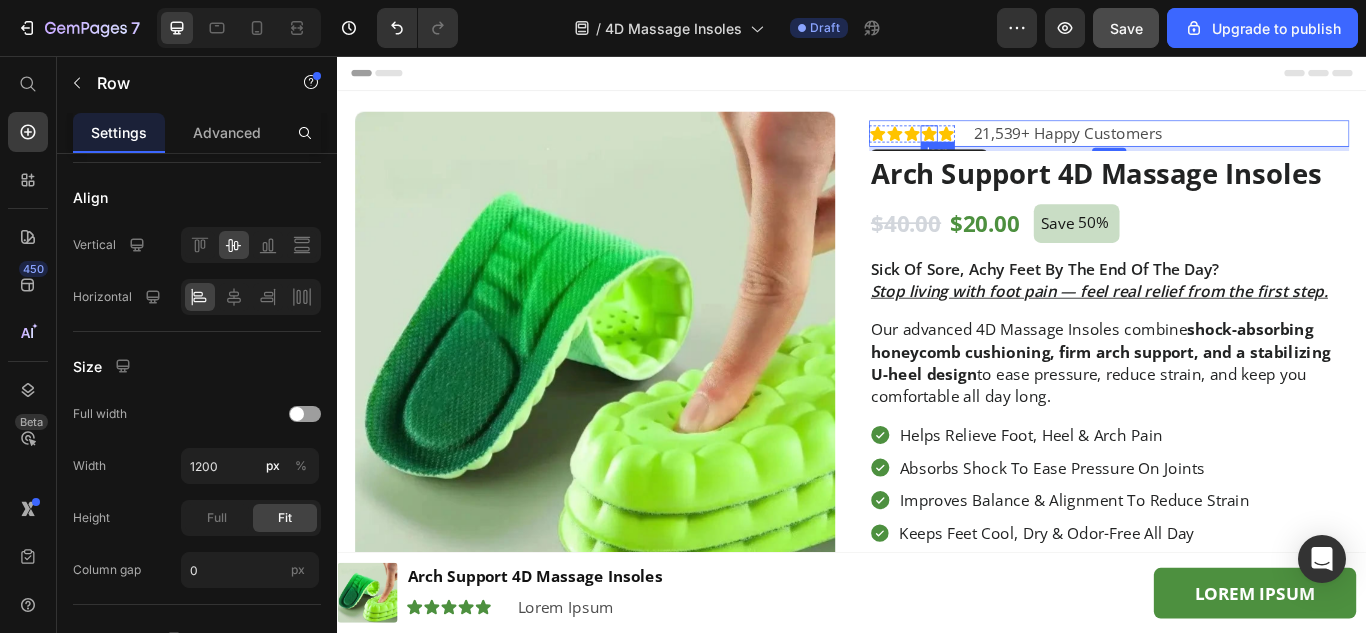 click 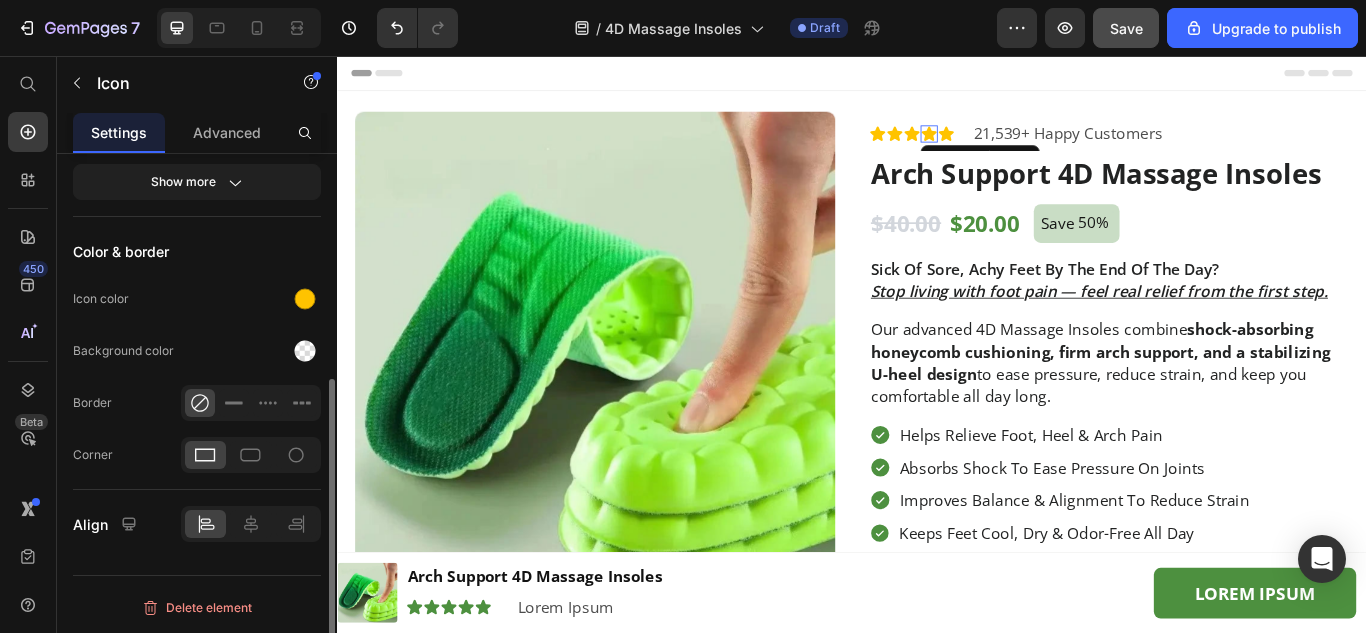 scroll, scrollTop: 0, scrollLeft: 0, axis: both 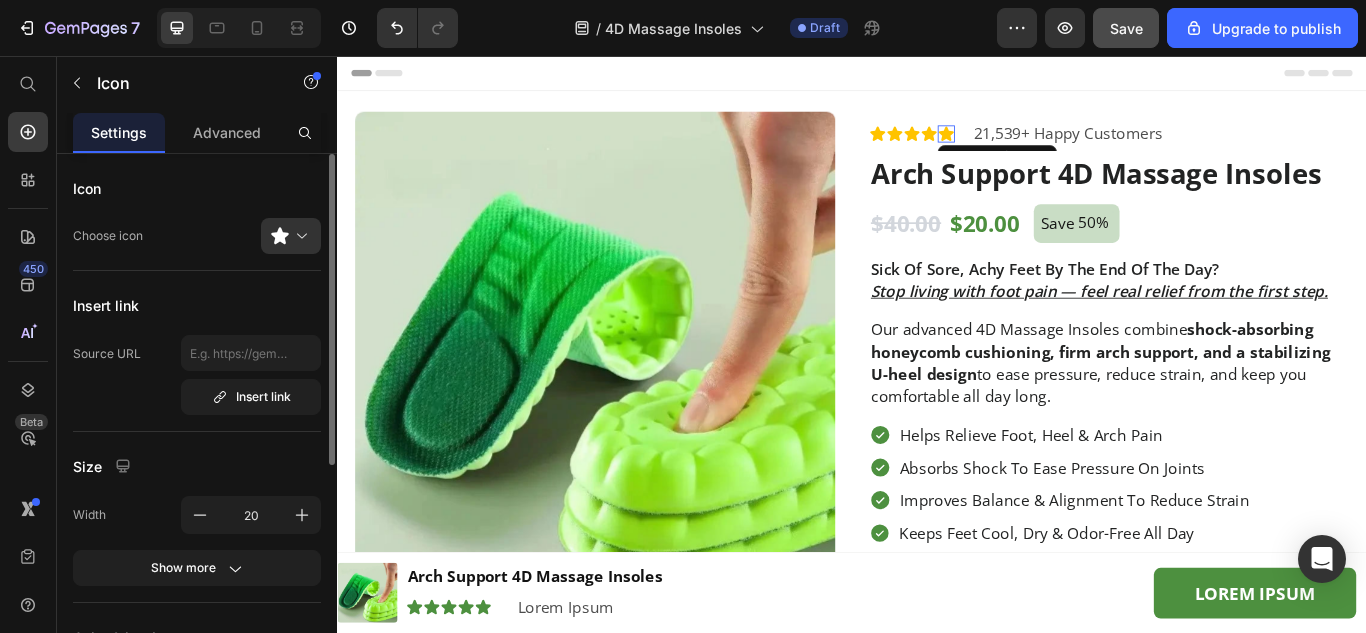 click on "Icon   0" at bounding box center [1047, 147] 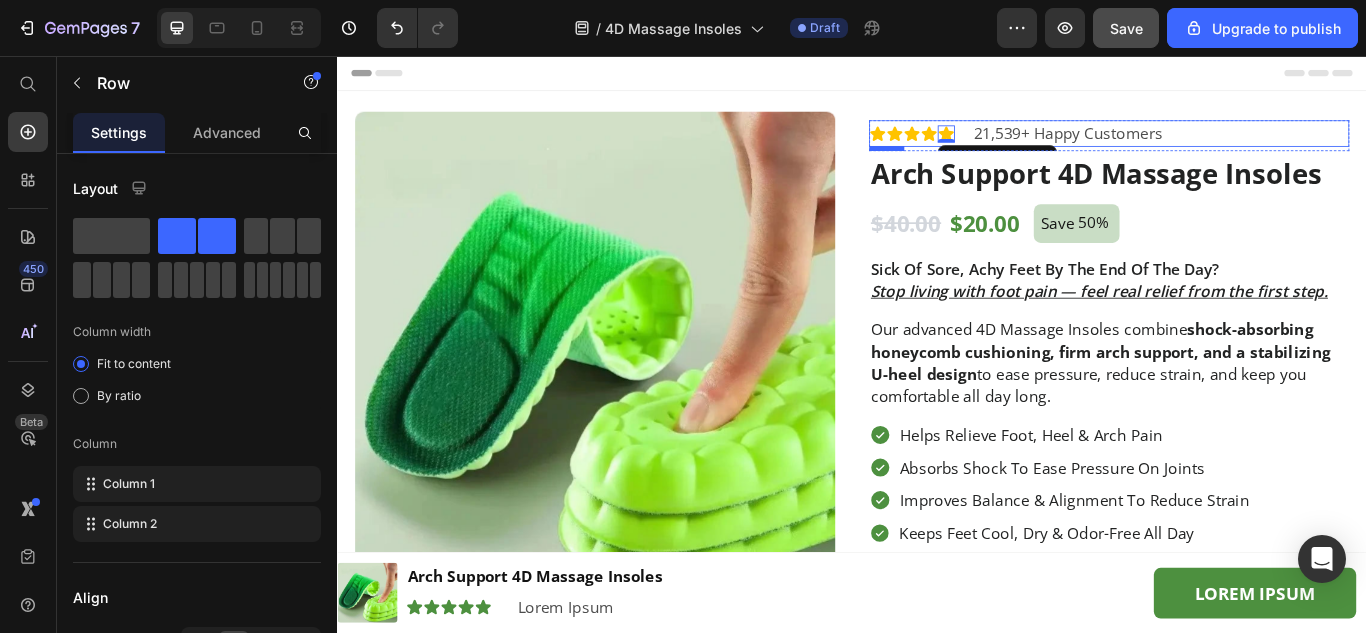 click on "[NUMBER]+ Happy Customers Text Block" at bounding box center (1179, 146) 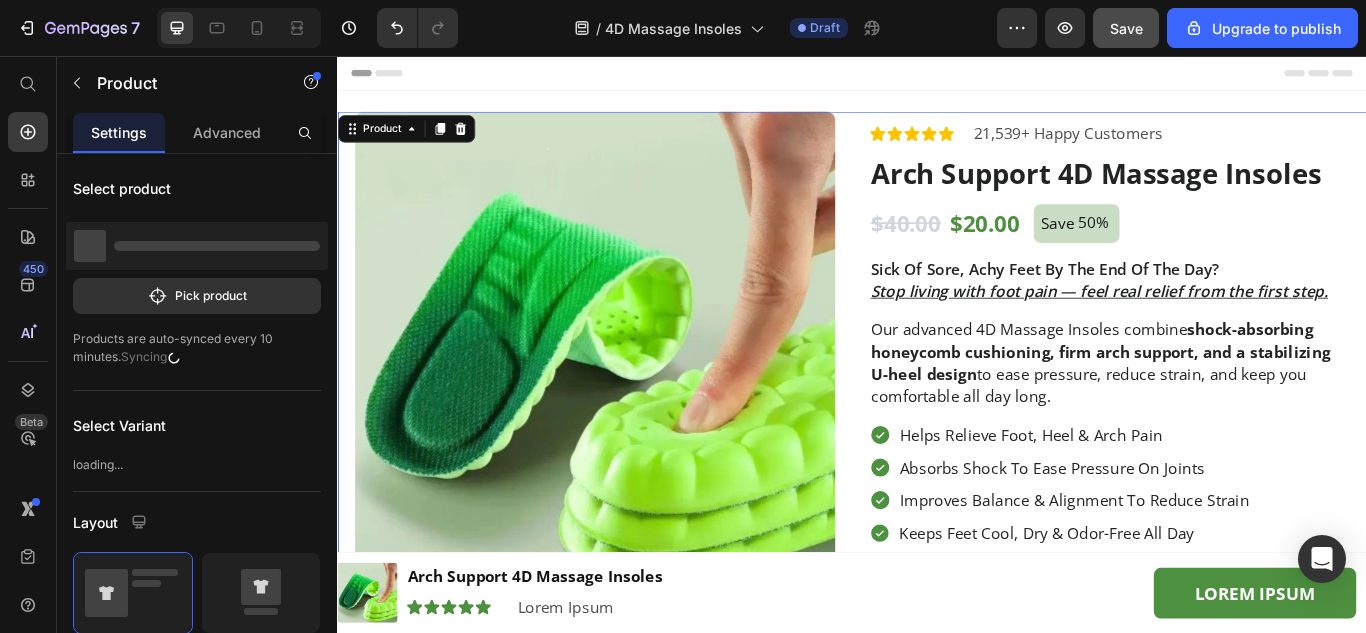 click on "Product Images Image I've dealt with stubborn foot pain for years - it didn’t matter if I was standing at work, walking the dog, or just cooking dinner, my feet always ached. By the end of the day, it felt like I was walking on hot nails. Honestly, I doubted a simple insole could help, but after just a few days, I felt a huge difference. The constant burning in my arches is gone, and I can stand or walk for hours without needing to sit down. Text Block Icon Icon Icon Icon Icon Icon List [NAME] Text Block Verified Purchase Text Block Row Lorem Text Block Row Row Row Icon Icon Icon Icon Icon Icon List Name Text Block Verified Purchase Text Block Row Row Row Row Icon Icon Icon Icon Icon Icon List [NUMBER]+ Happy Customers Text Block Row Hero Banner Arch Support 4D Massage Insoles Product Title $40.00 Product Price $20.00 Product Price Save 50% Discount Tag Row Sick Of Sore, Achy Feet By The End Of The Day? Stop living with foot pain — feel real relief from the first step. Text Block Text Block Icon" at bounding box center [937, 591] 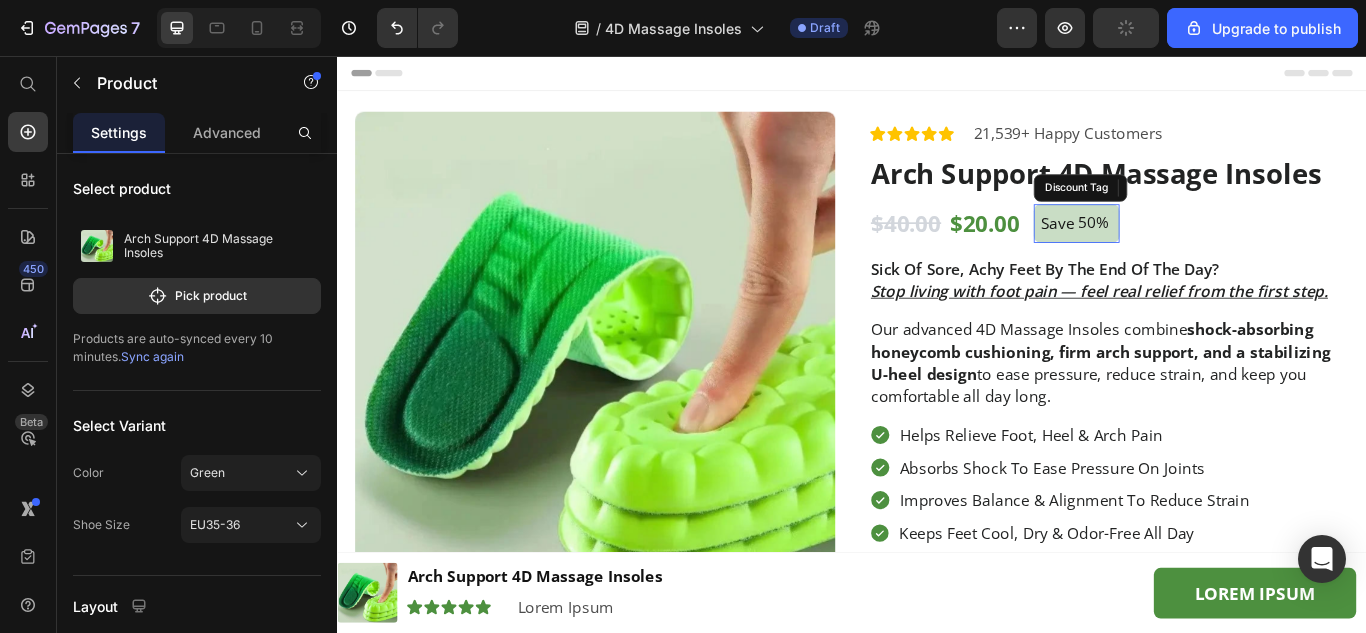 click on "50%" at bounding box center [1218, 250] 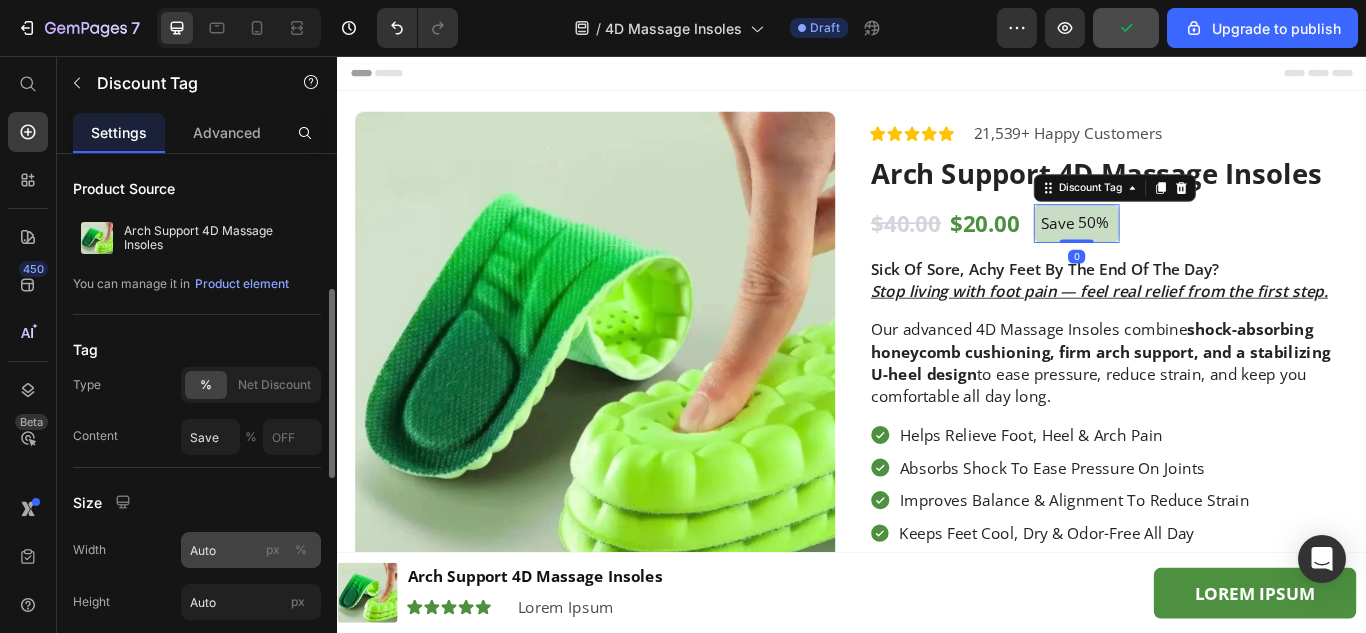 scroll, scrollTop: 100, scrollLeft: 0, axis: vertical 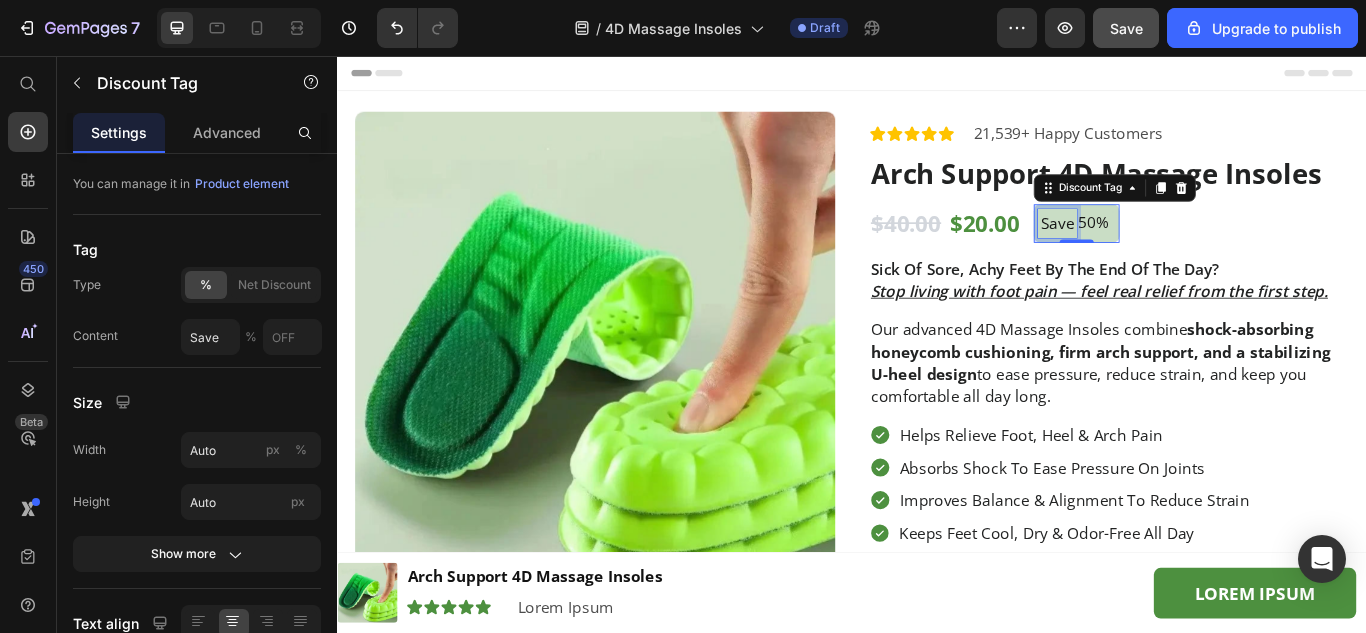 click on "Save" at bounding box center [1176, 251] 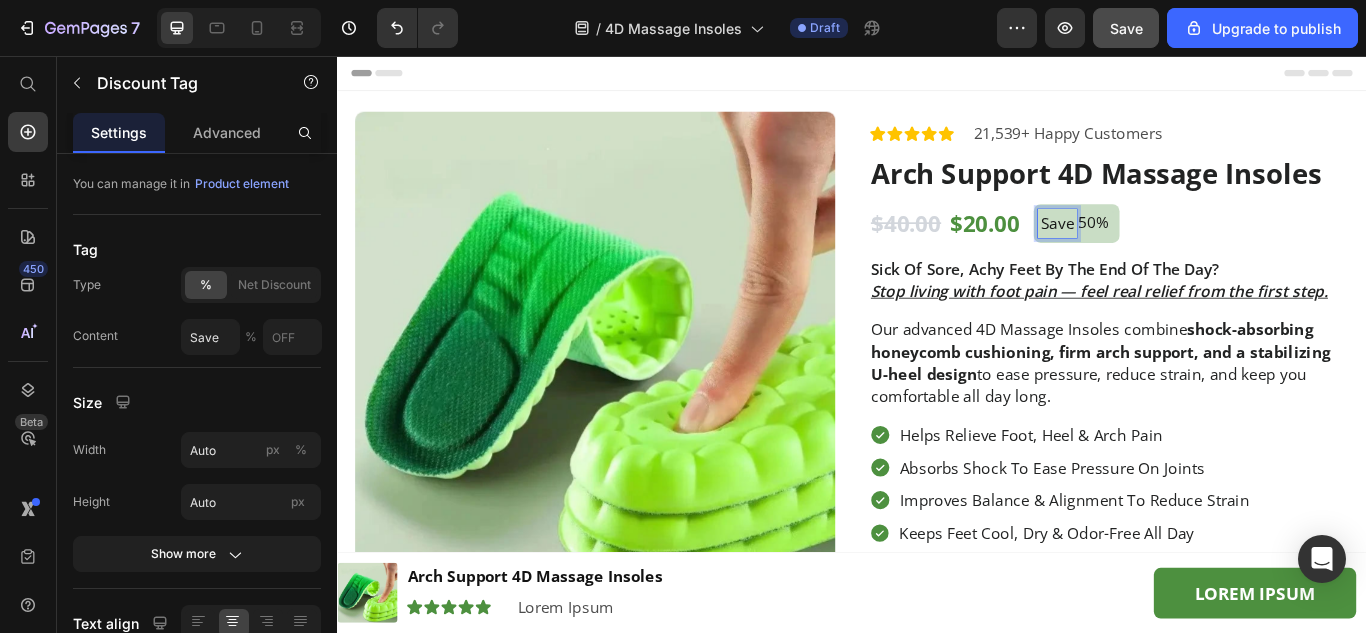 click on "Save" at bounding box center (1176, 251) 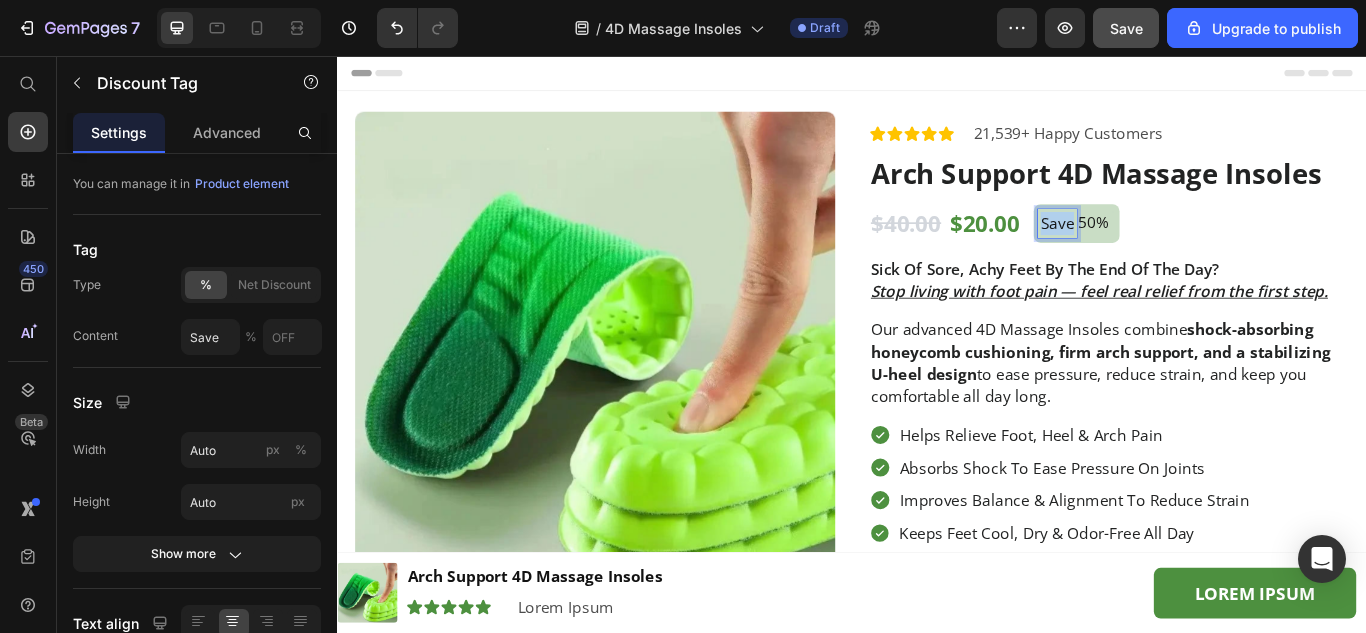 click on "Save" at bounding box center (1176, 251) 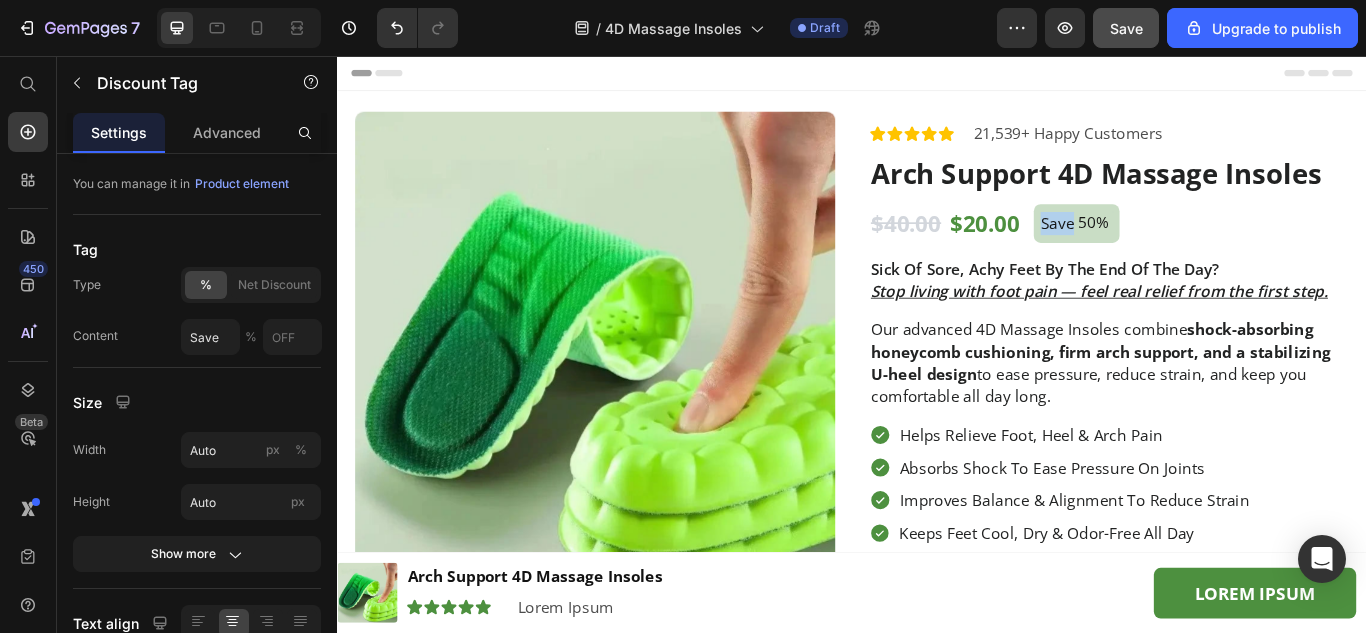 click on "50%" at bounding box center (1218, 250) 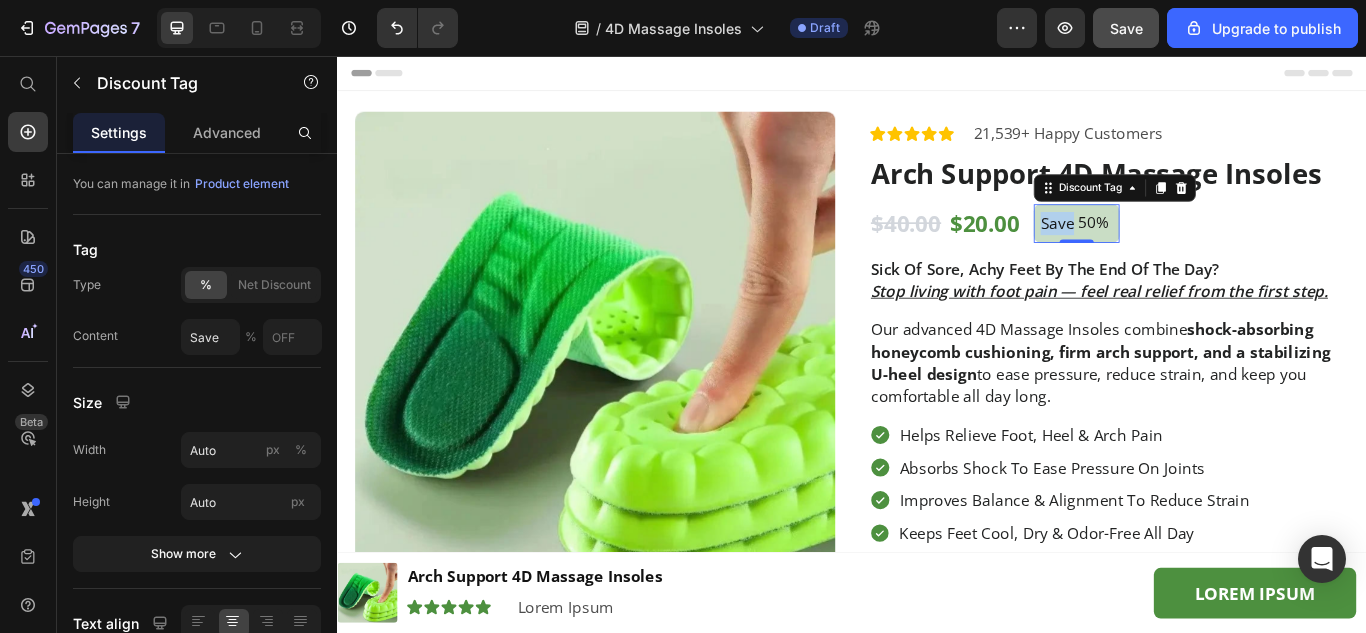 click on "50%" at bounding box center (1218, 250) 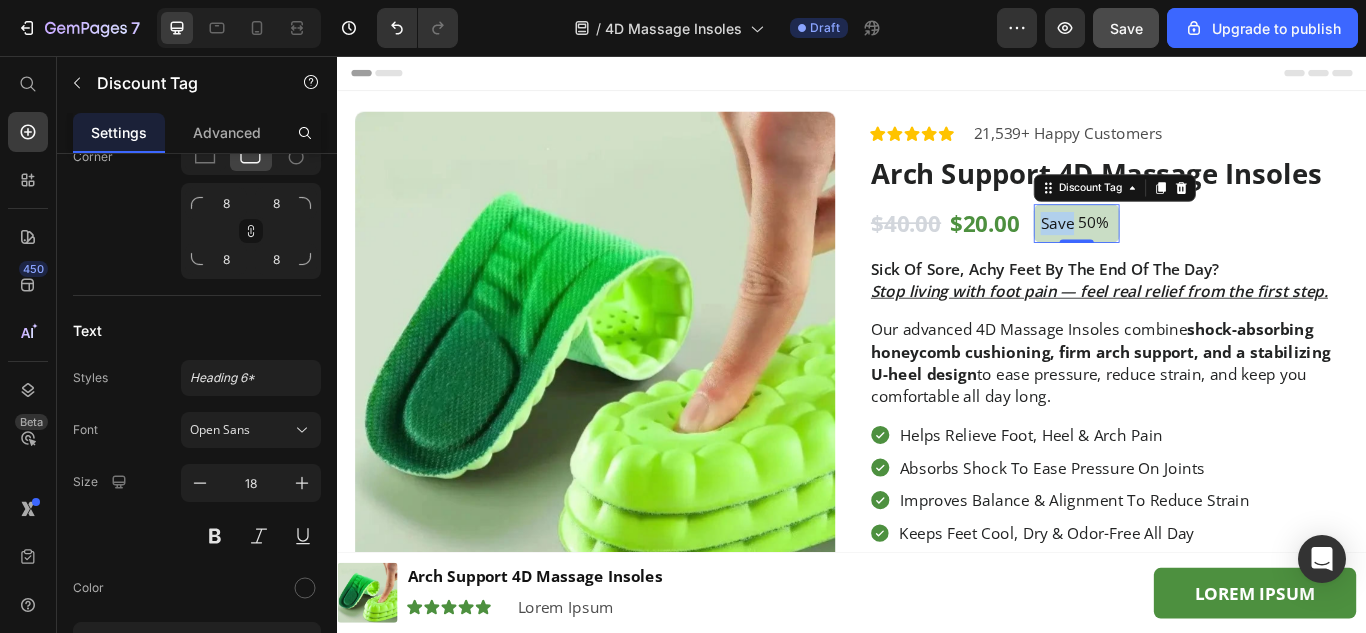 scroll, scrollTop: 981, scrollLeft: 0, axis: vertical 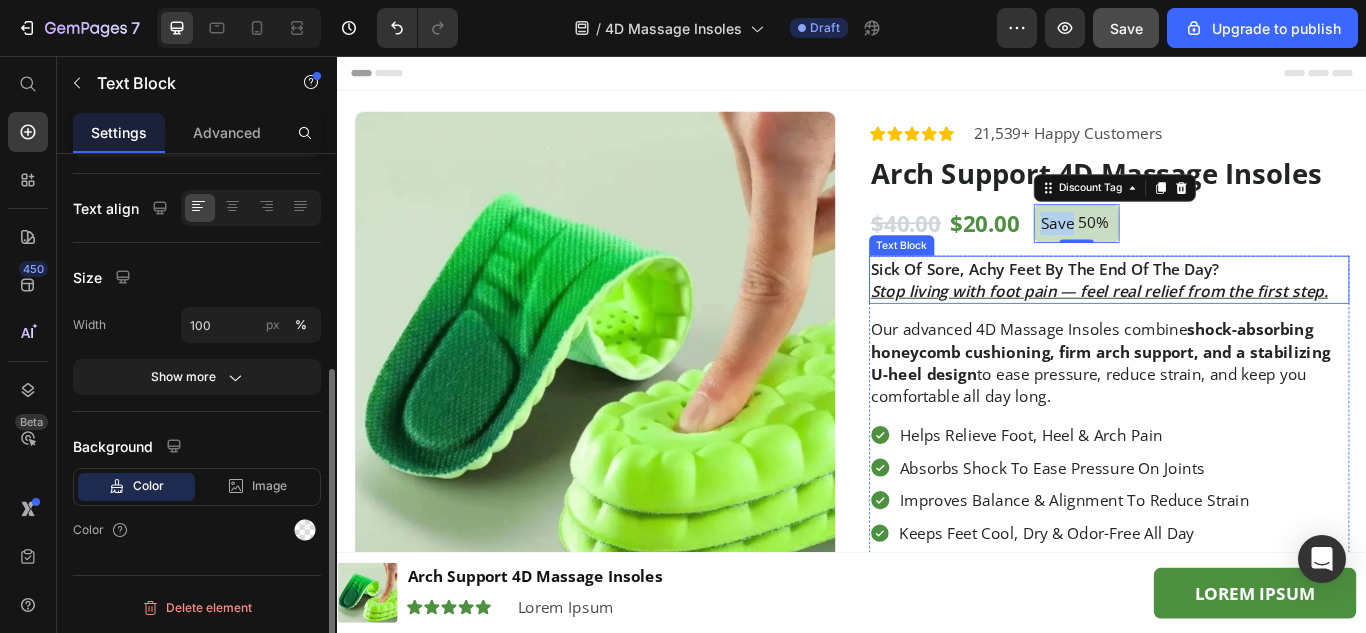 click on "Stop living with foot pain — feel real relief from the first step." at bounding box center [1225, 330] 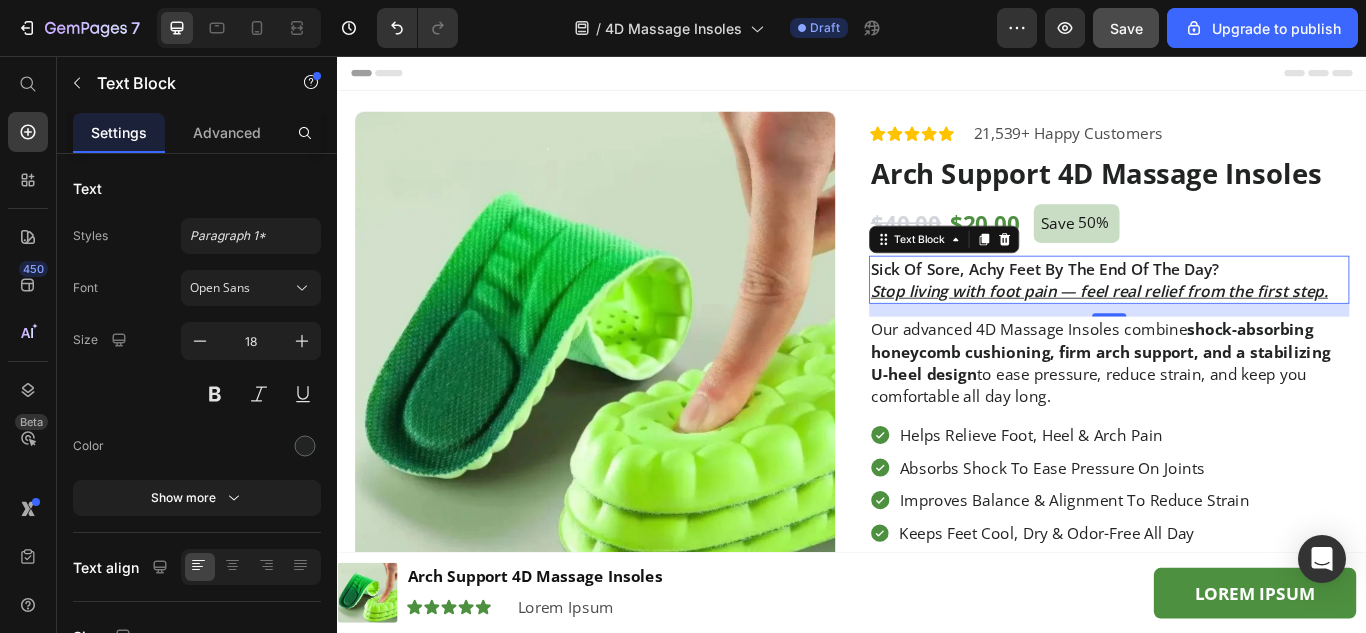 click on "Stop living with foot pain — feel real relief from the first step." at bounding box center [1225, 330] 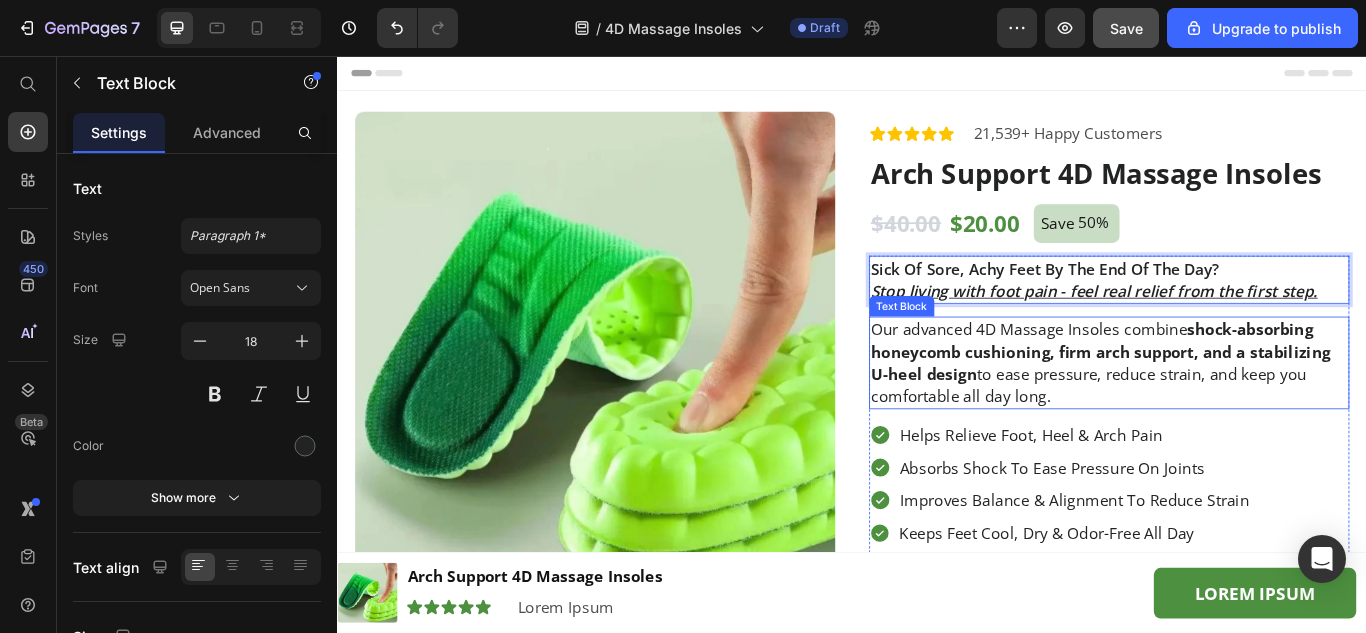 scroll, scrollTop: 200, scrollLeft: 0, axis: vertical 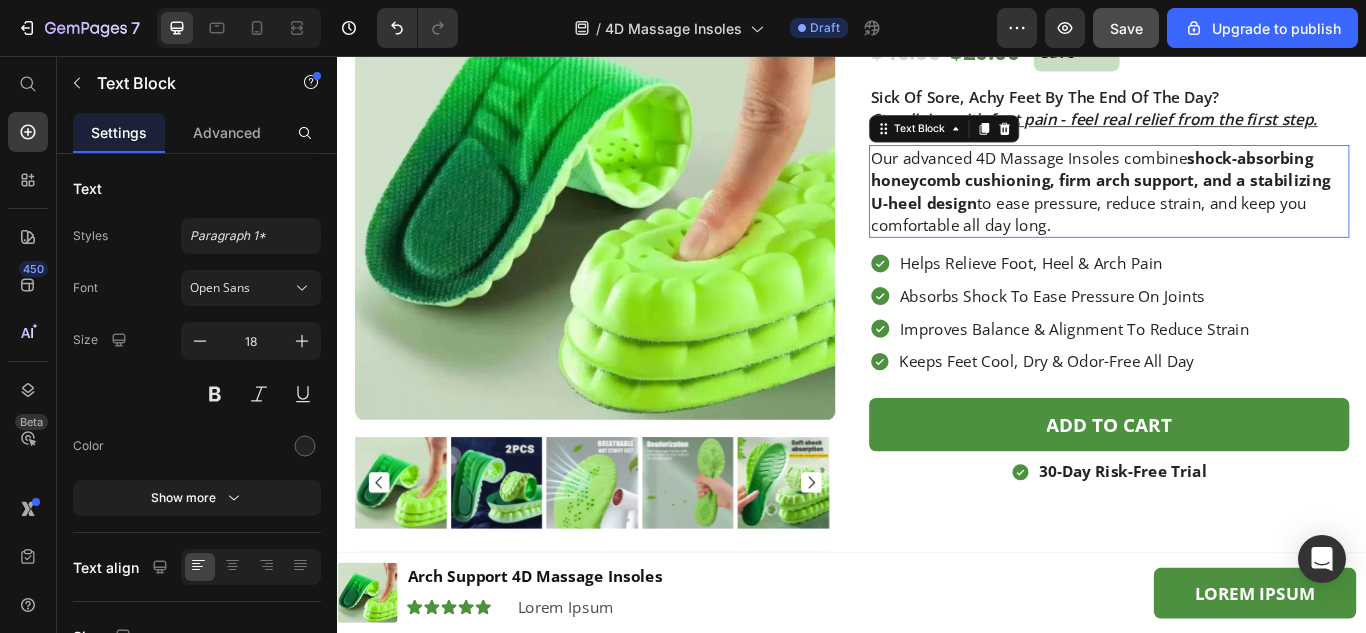 click on "shock-absorbing honeycomb cushioning, firm arch support, and a stabilizing U-heel design" at bounding box center [1227, 201] 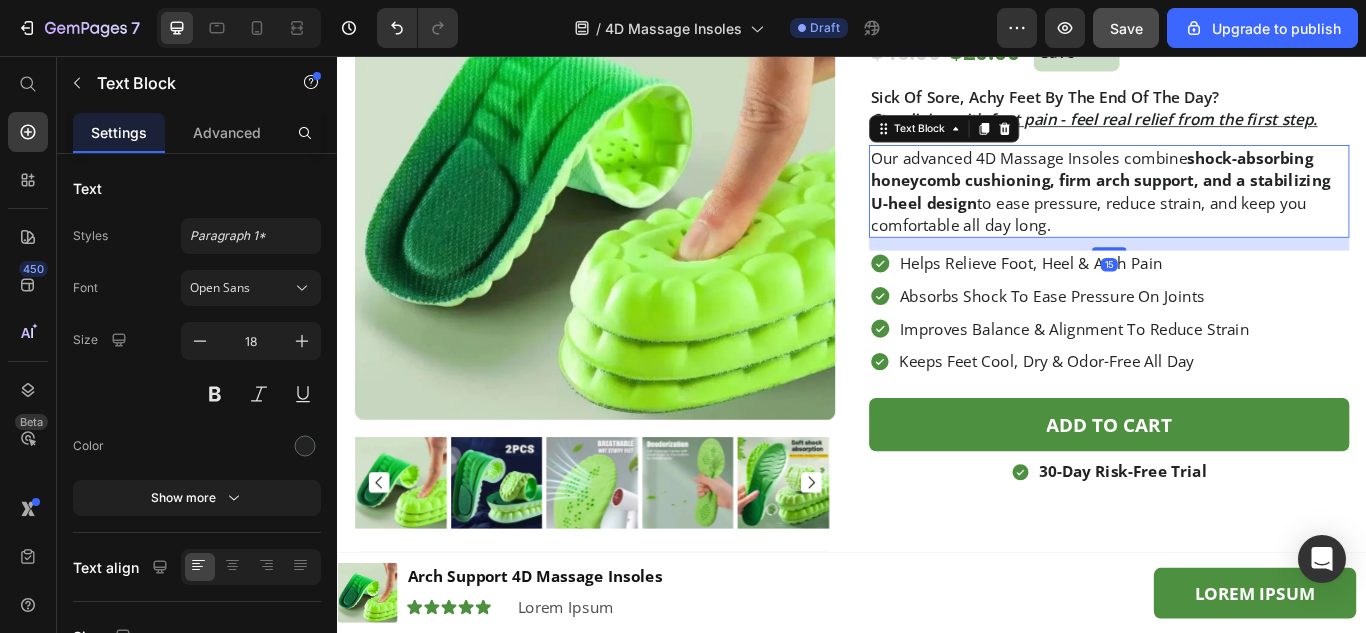 click on "shock-absorbing honeycomb cushioning, firm arch support, and a stabilizing U-heel design" at bounding box center (1227, 201) 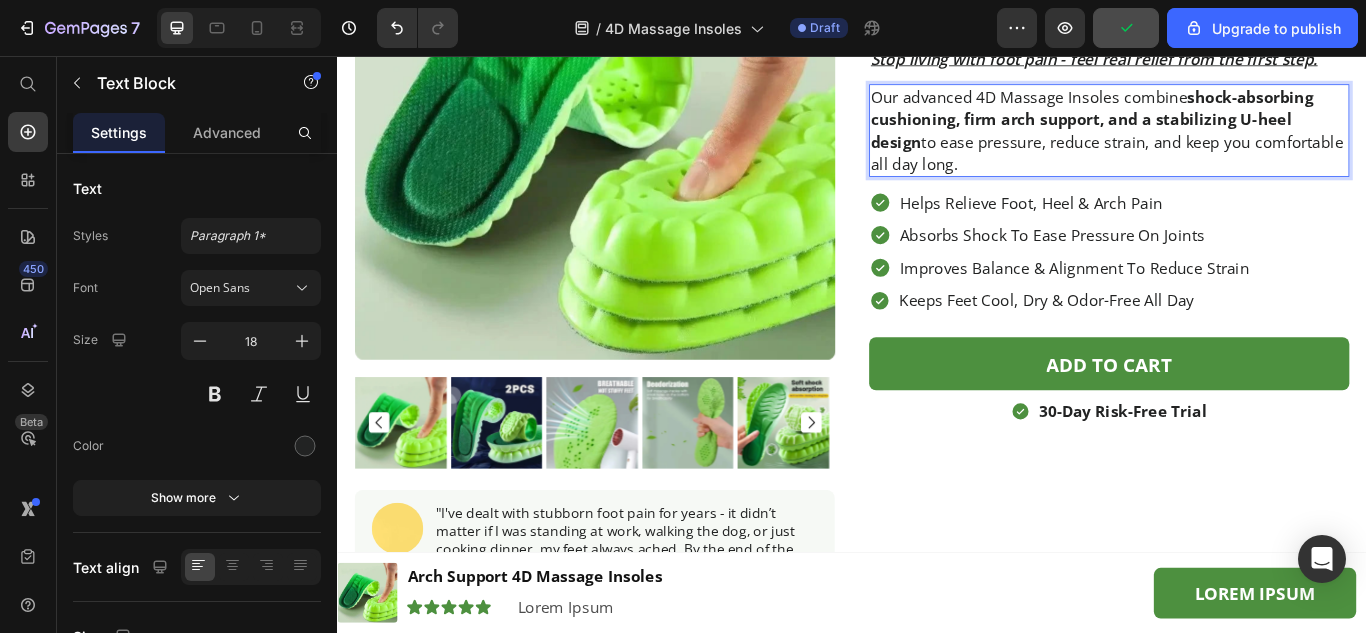 scroll, scrollTop: 300, scrollLeft: 0, axis: vertical 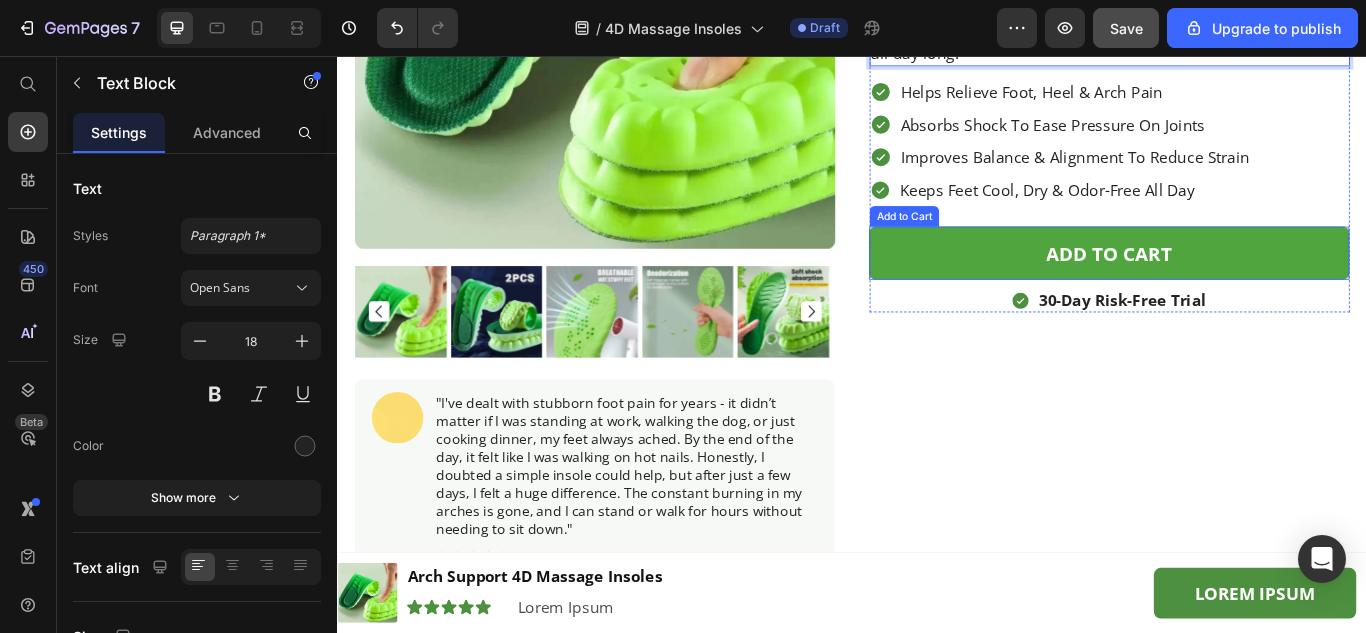 click on "add to cart" at bounding box center (1237, 286) 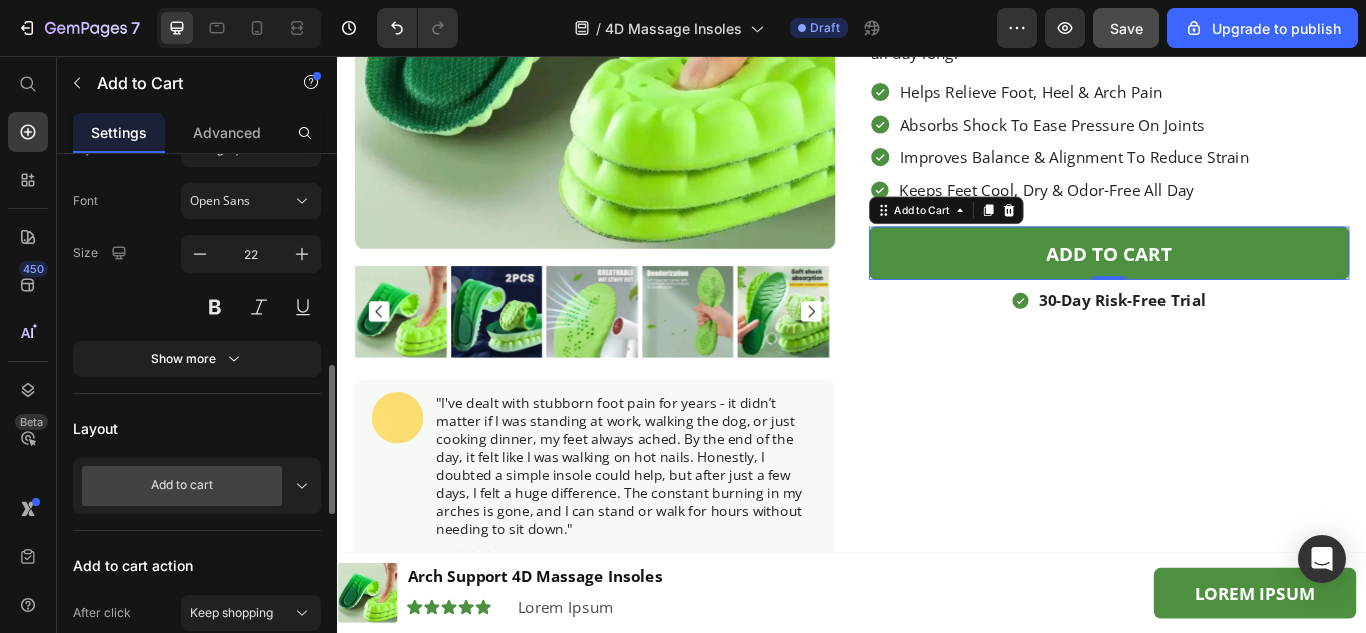 scroll, scrollTop: 400, scrollLeft: 0, axis: vertical 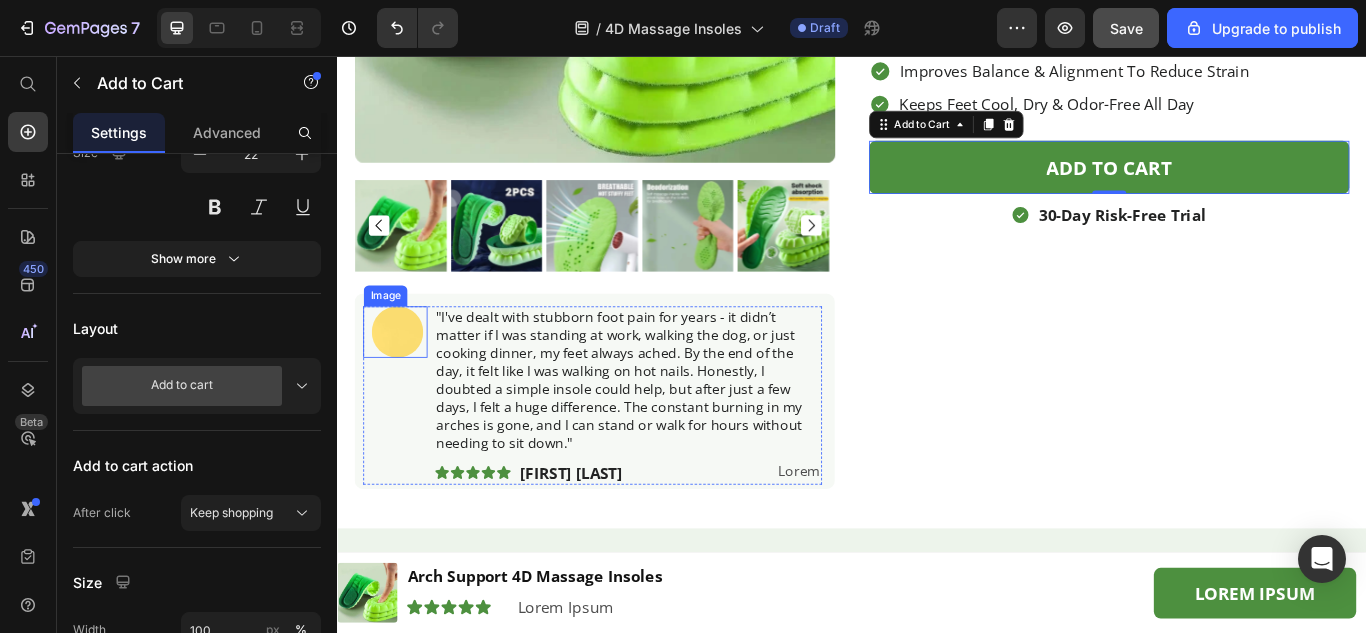 click at bounding box center [404, 378] 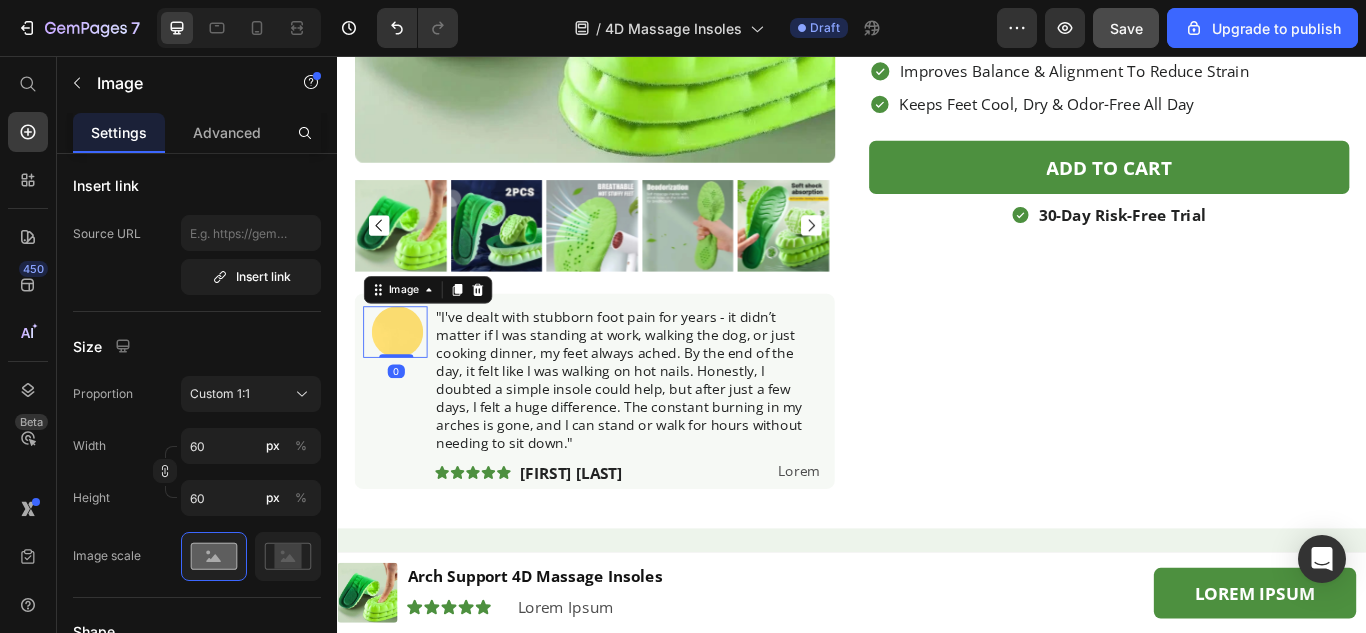 scroll, scrollTop: 0, scrollLeft: 0, axis: both 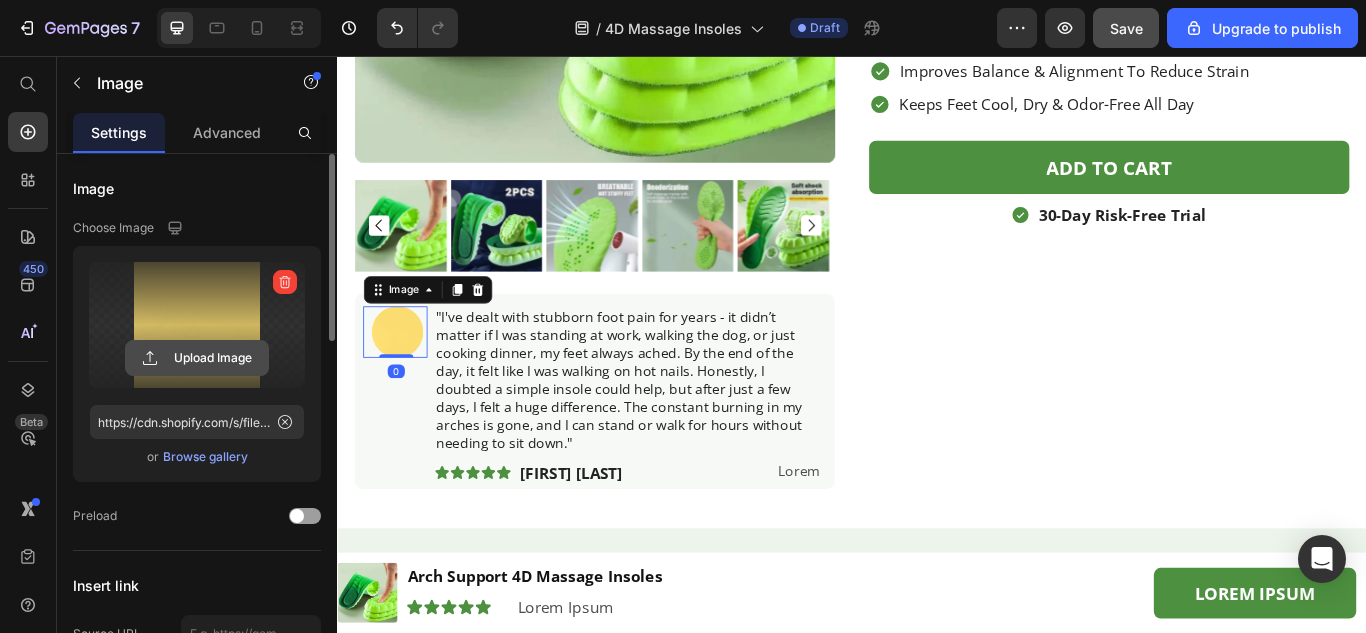 click 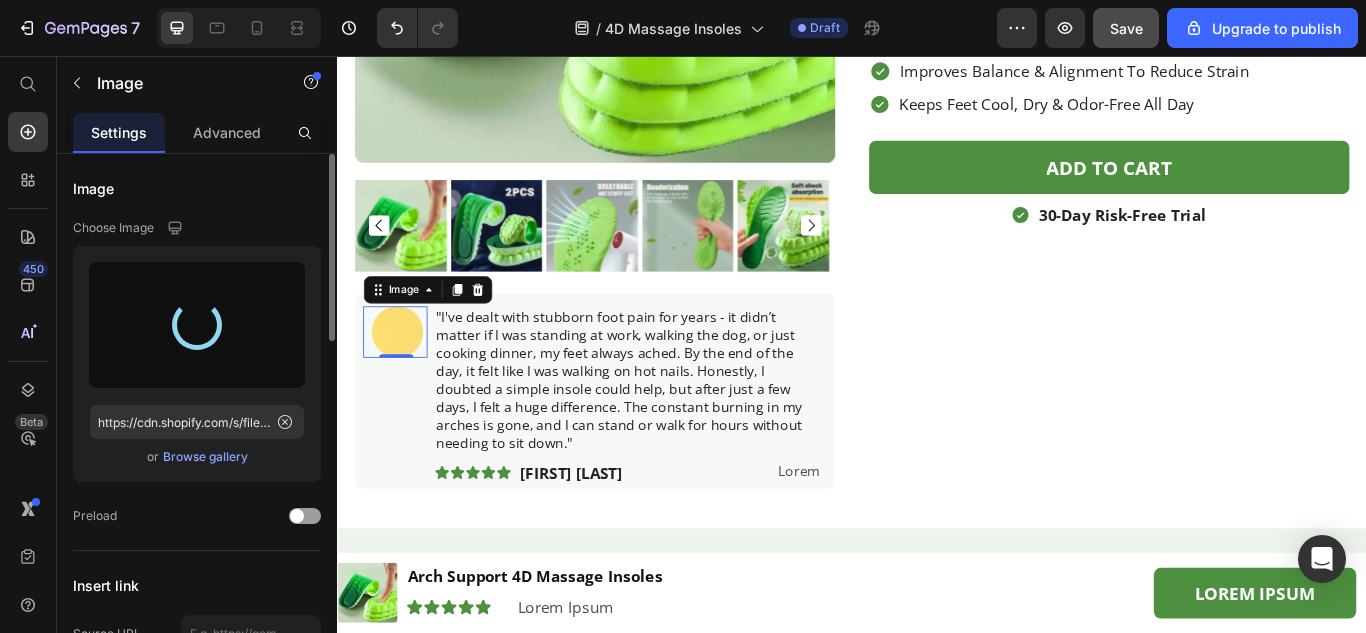 type on "https://cdn.shopify.com/s/files/1/0912/0412/4971/files/gempages_542231623354024964-94cba808-a45f-4b35-83da-6f94374e968e.webp" 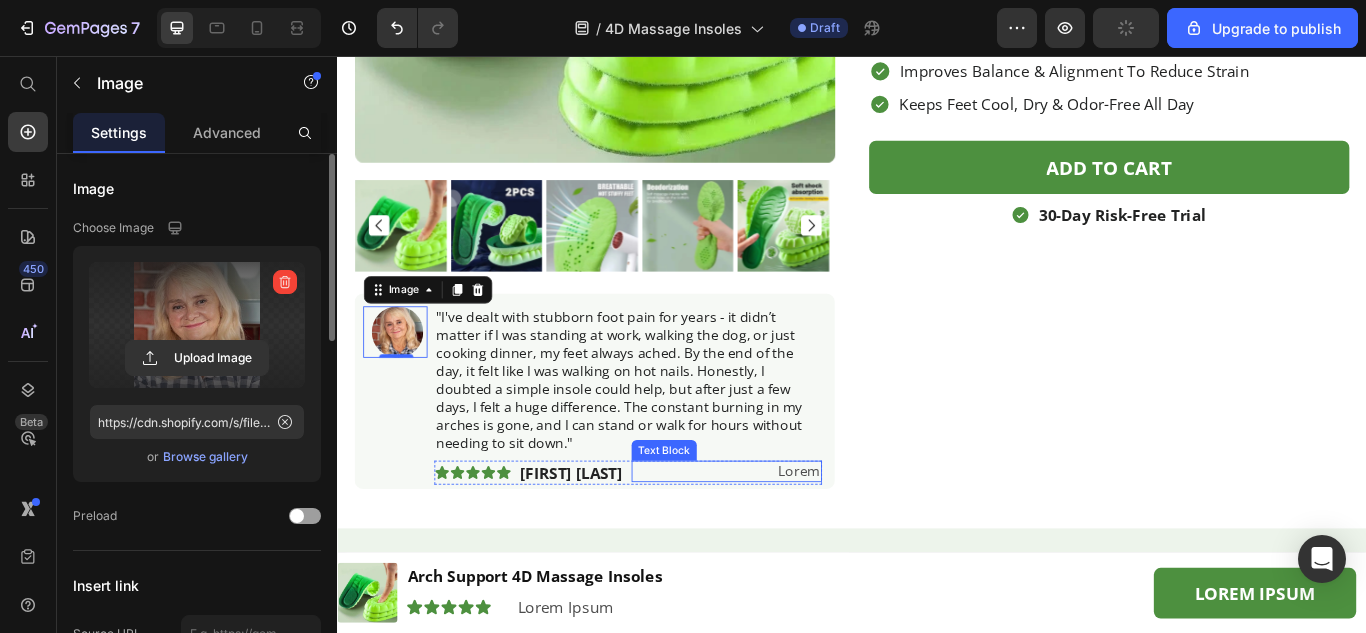 click on "Lorem" at bounding box center [791, 541] 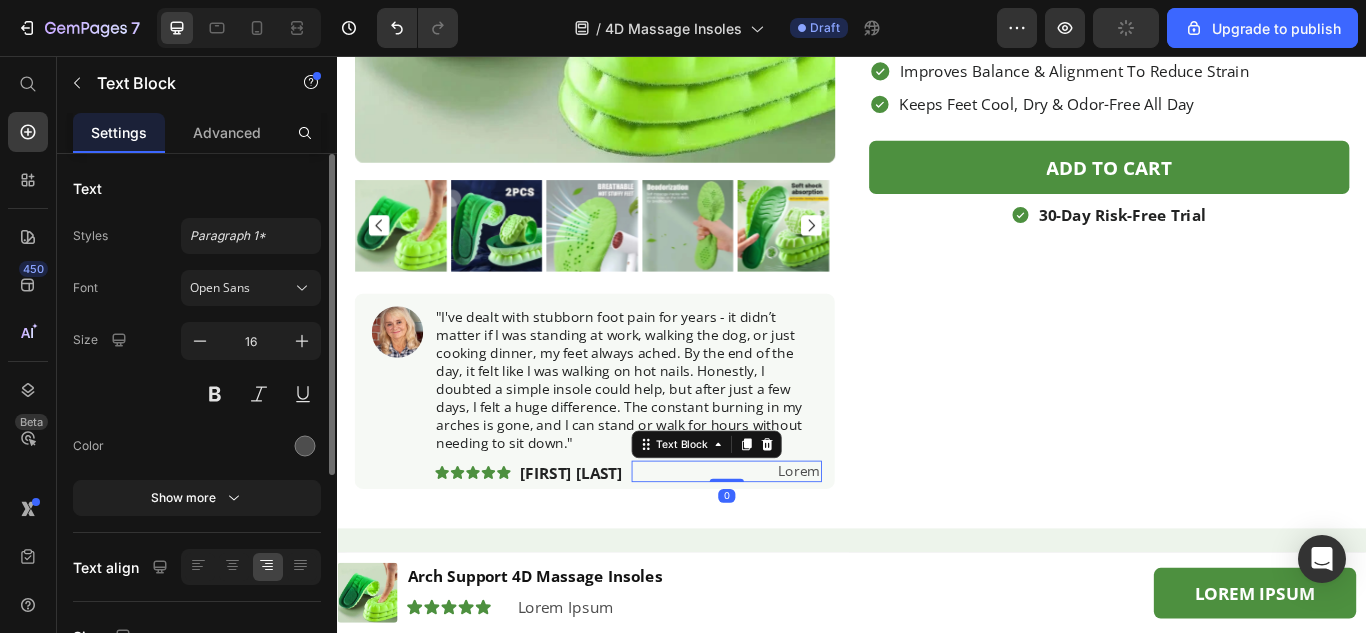click on "Lorem" at bounding box center [791, 541] 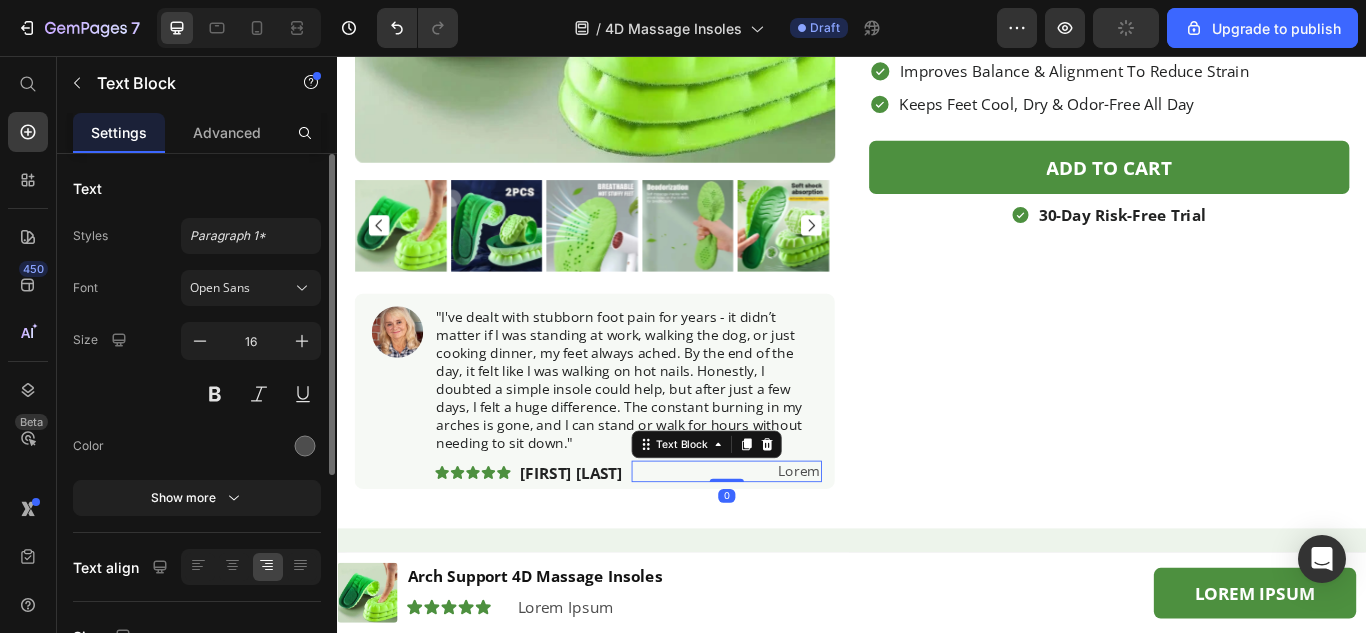 click on "Lorem" at bounding box center [791, 541] 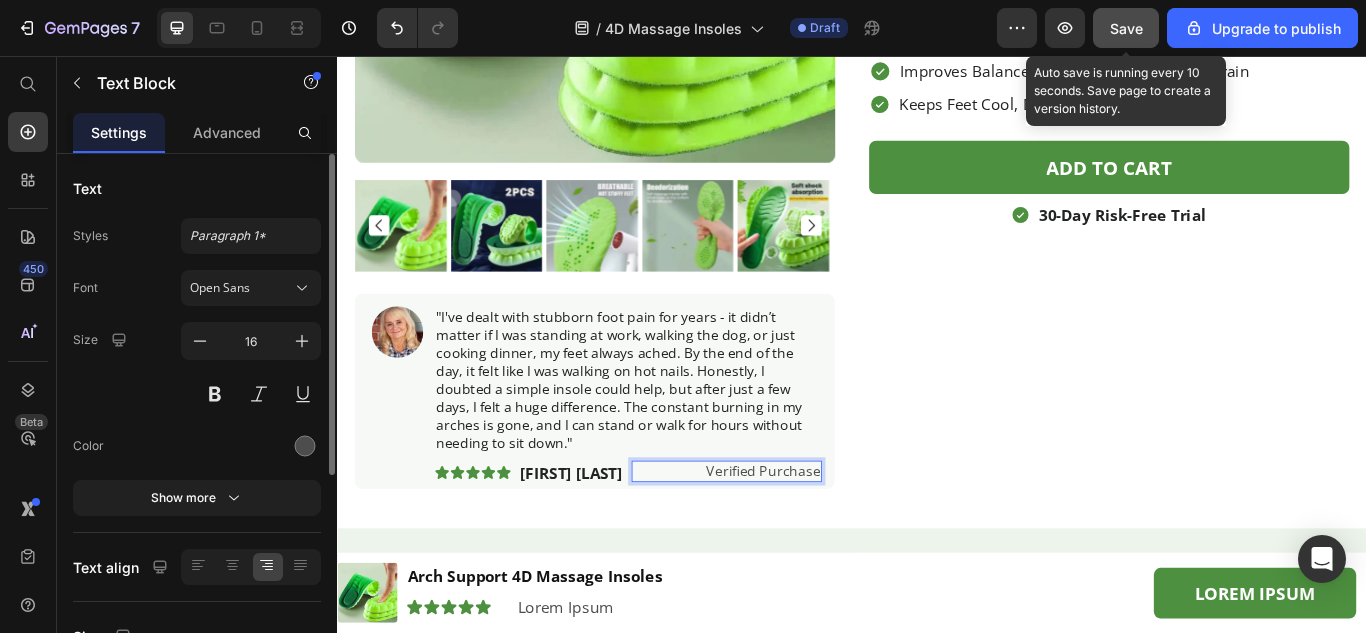 click on "Save" 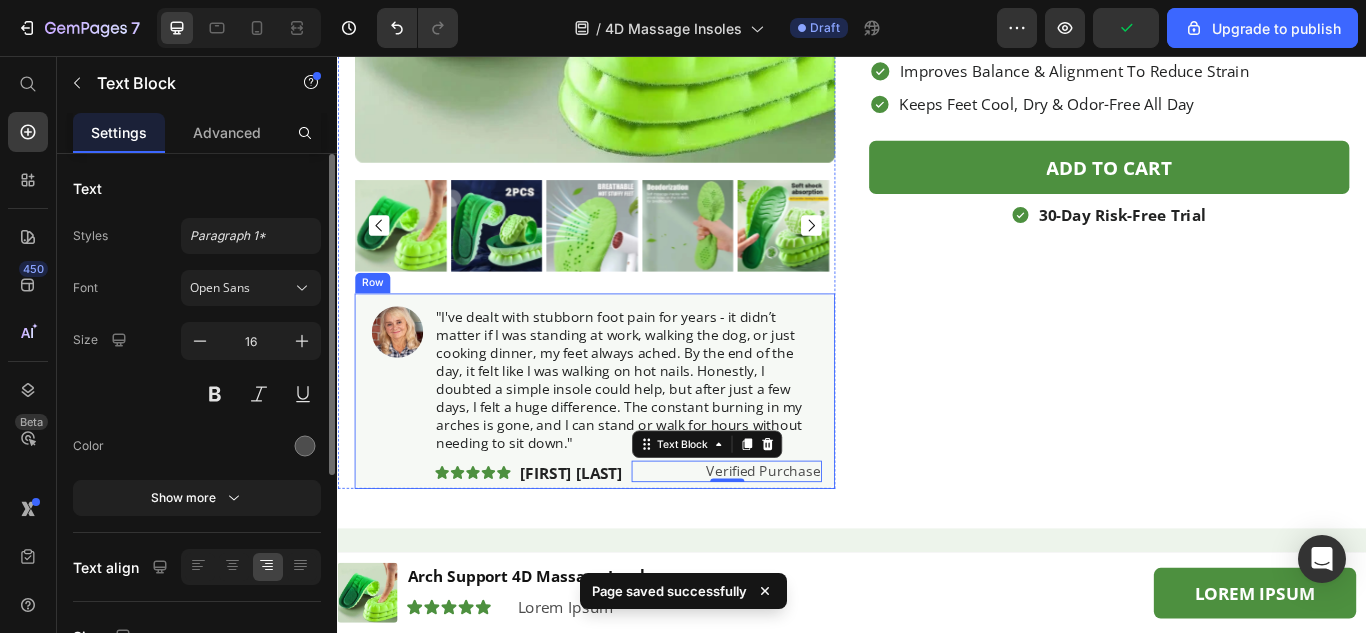 scroll, scrollTop: 600, scrollLeft: 0, axis: vertical 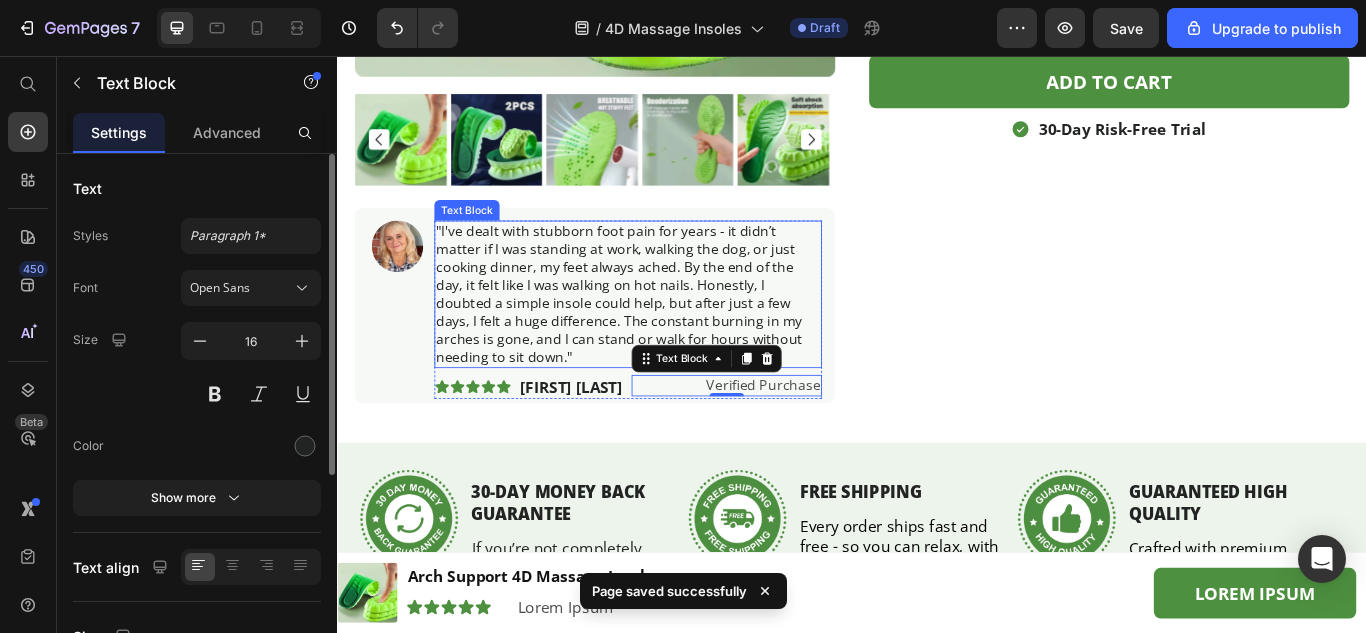 click on ""I've dealt with stubborn foot pain for years - it didn’t matter if I was standing at work, walking the dog, or just cooking dinner, my feet always ached. By the end of the day, it felt like I was walking on hot nails. Honestly, I doubted a simple insole could help, but after just a few days, I felt a huge difference. The constant burning in my arches is gone, and I can stand or walk for hours without needing to sit down."" at bounding box center (676, 334) 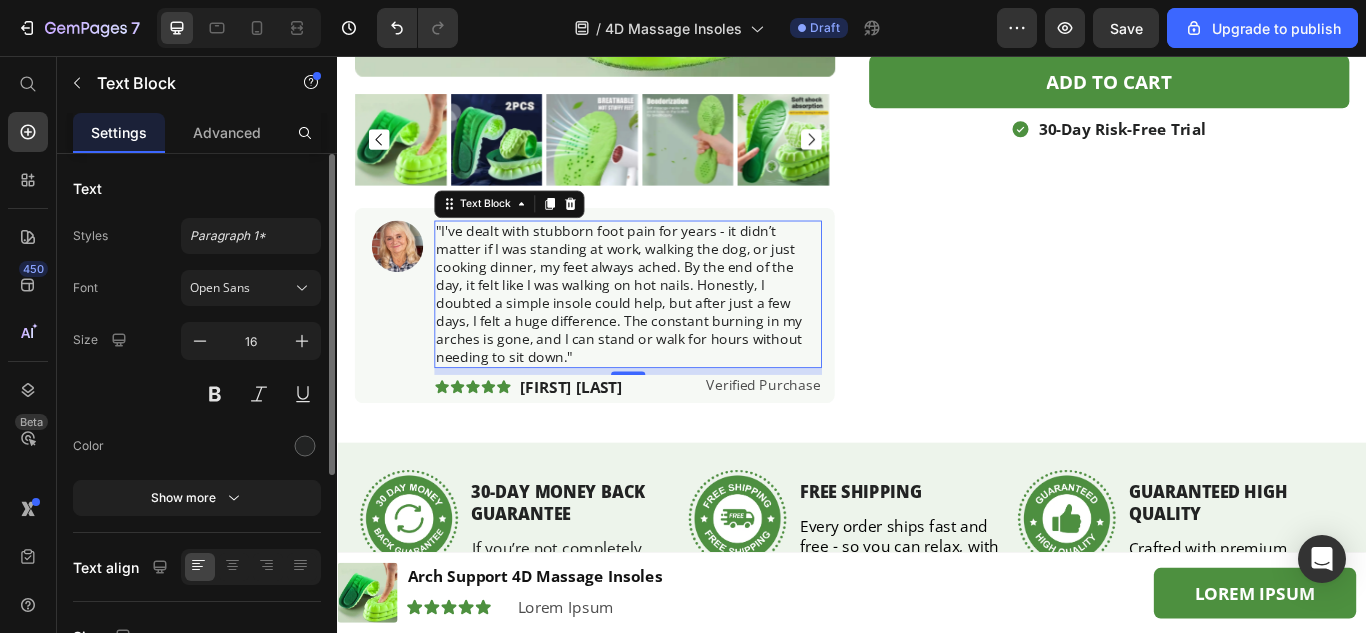 click on ""I've dealt with stubborn foot pain for years - it didn’t matter if I was standing at work, walking the dog, or just cooking dinner, my feet always ached. By the end of the day, it felt like I was walking on hot nails. Honestly, I doubted a simple insole could help, but after just a few days, I felt a huge difference. The constant burning in my arches is gone, and I can stand or walk for hours without needing to sit down."" at bounding box center [676, 334] 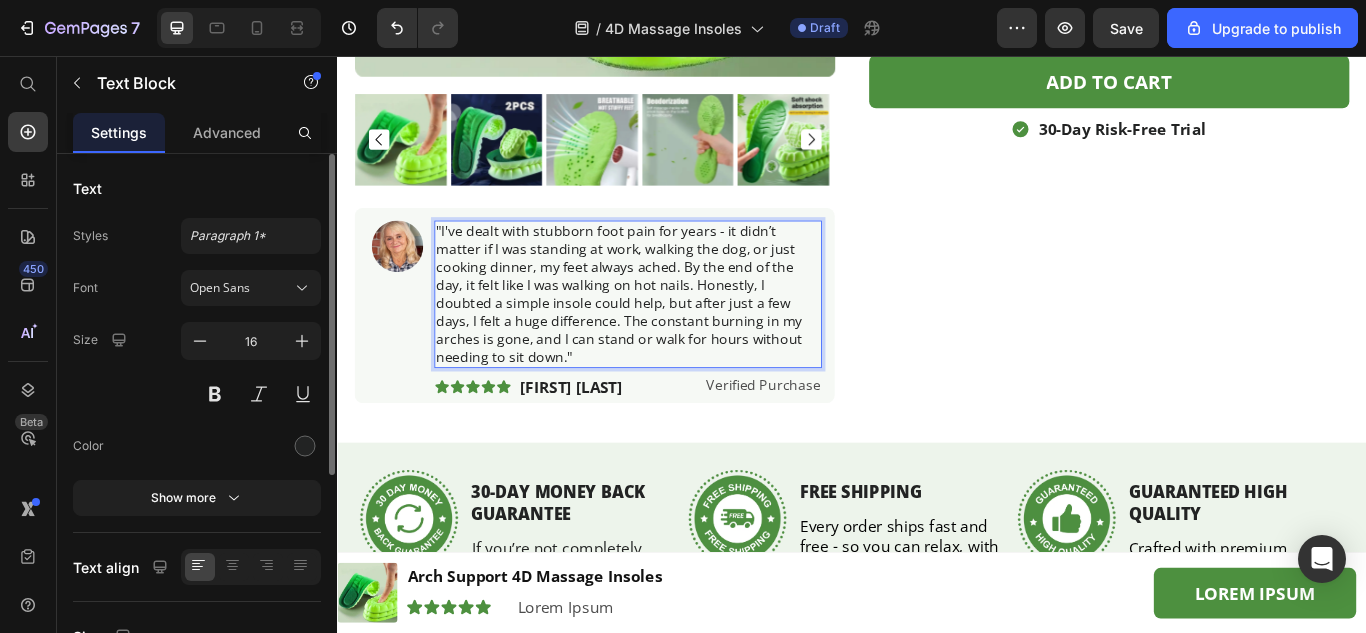 click on ""I've dealt with stubborn foot pain for years - it didn’t matter if I was standing at work, walking the dog, or just cooking dinner, my feet always ached. By the end of the day, it felt like I was walking on hot nails. Honestly, I doubted a simple insole could help, but after just a few days, I felt a huge difference. The constant burning in my arches is gone, and I can stand or walk for hours without needing to sit down."" at bounding box center (676, 334) 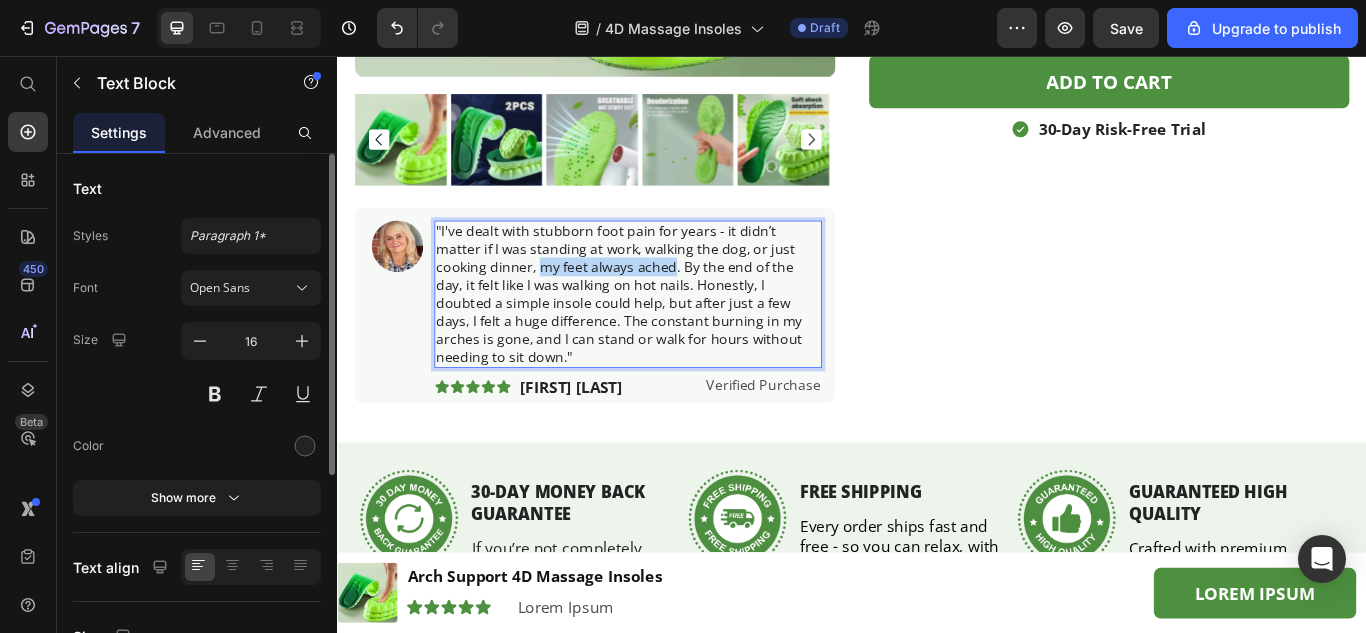 drag, startPoint x: 574, startPoint y: 299, endPoint x: 727, endPoint y: 298, distance: 153.00327 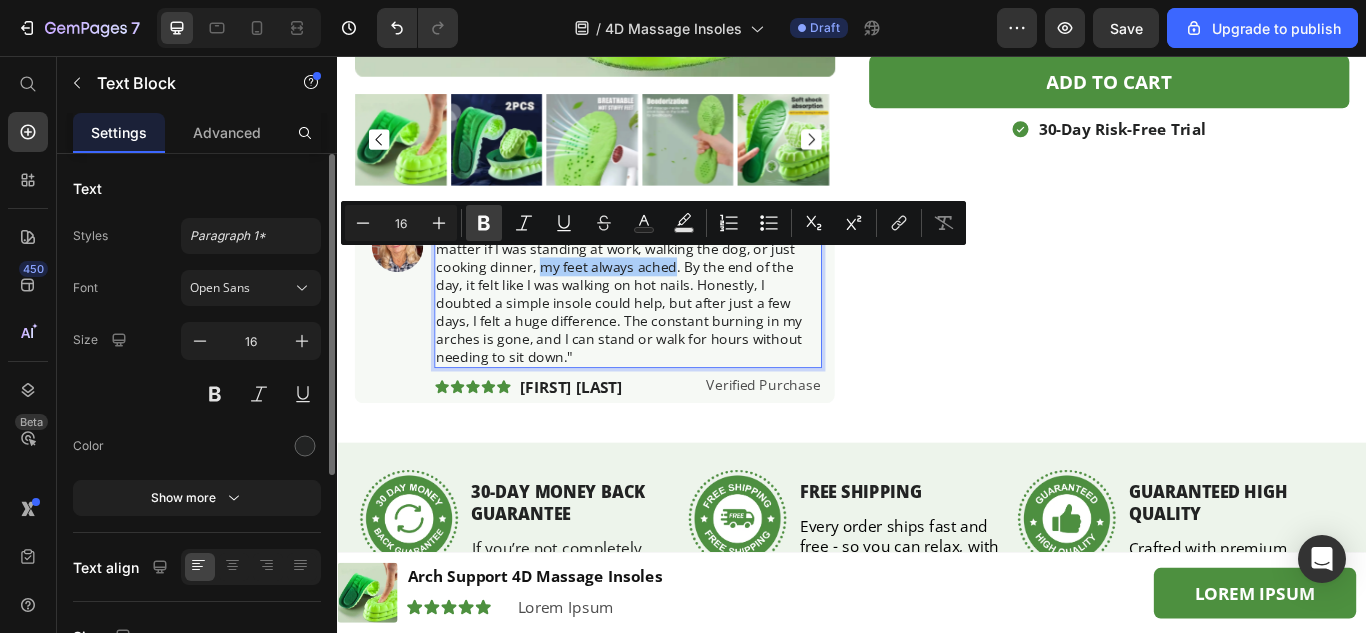 click 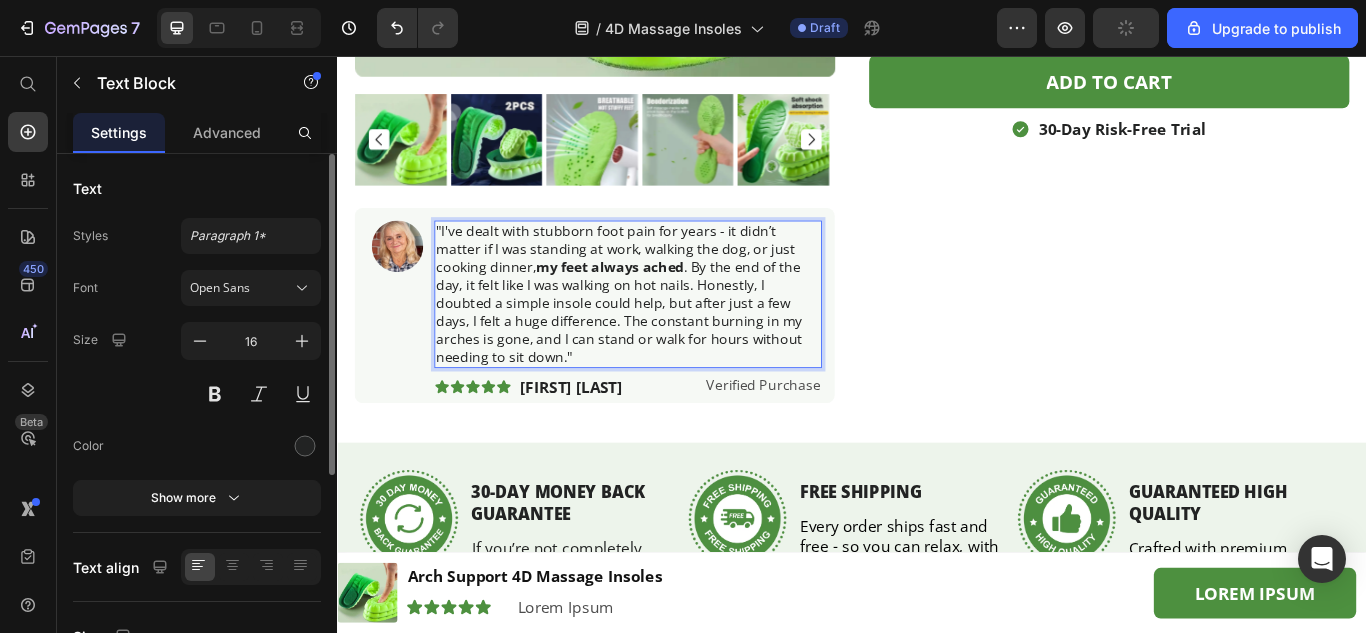 click on "I've dealt with stubborn foot pain for years - it didn’t matter if I was standing at work, walking the dog, or just cooking dinner, my feet always ached . By the end of the day, it felt like I was walking on hot nails. Honestly, I doubted a simple insole could help, but after just a few days, I felt a huge difference. The constant burning in my arches is gone, and I can stand or walk for hours without needing to sit down." at bounding box center [676, 334] 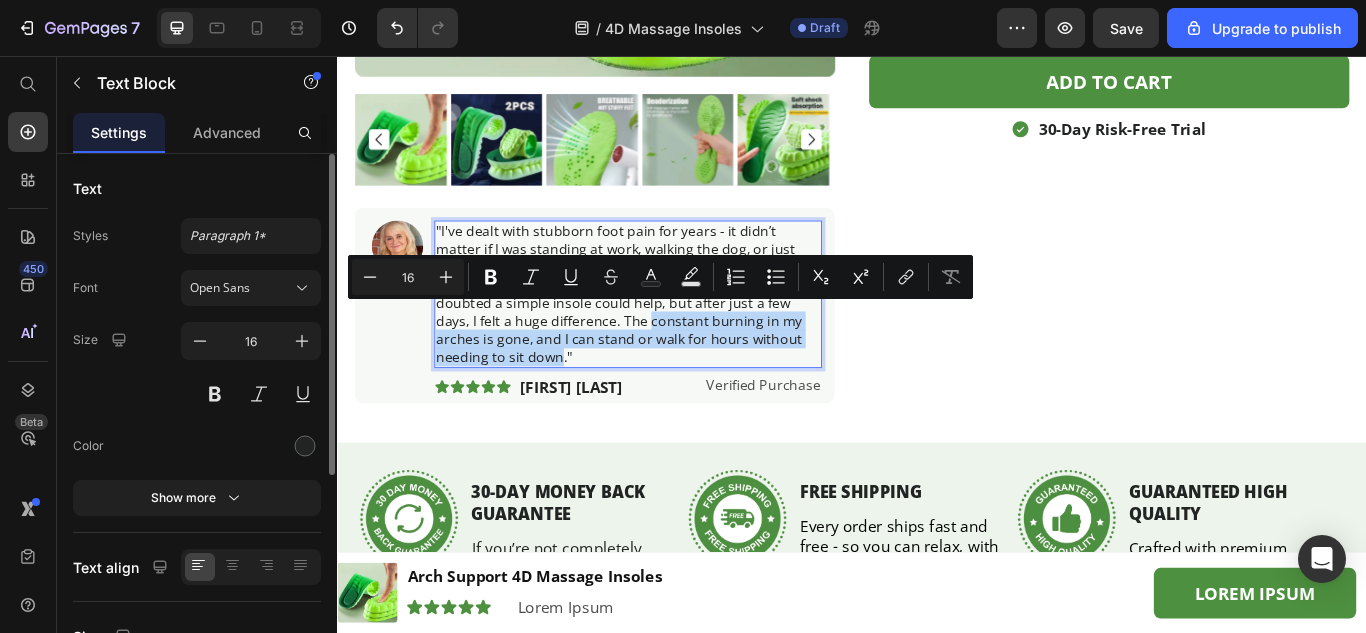 drag, startPoint x: 702, startPoint y: 359, endPoint x: 599, endPoint y: 404, distance: 112.40107 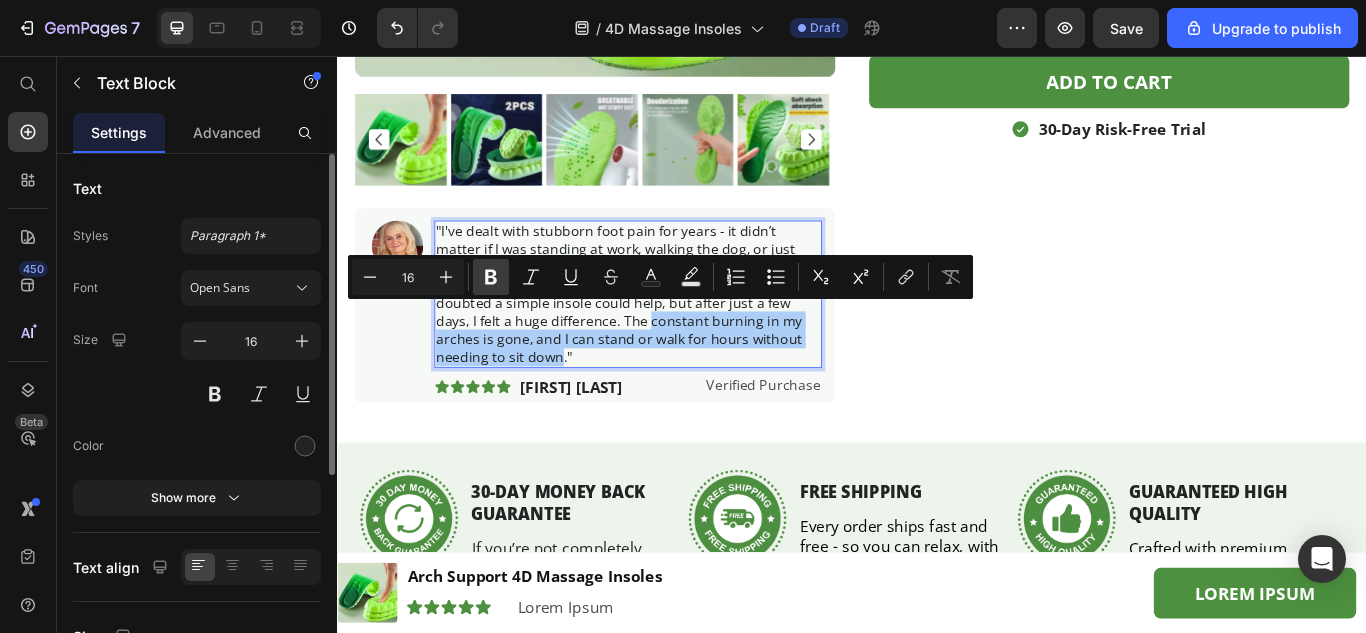 click 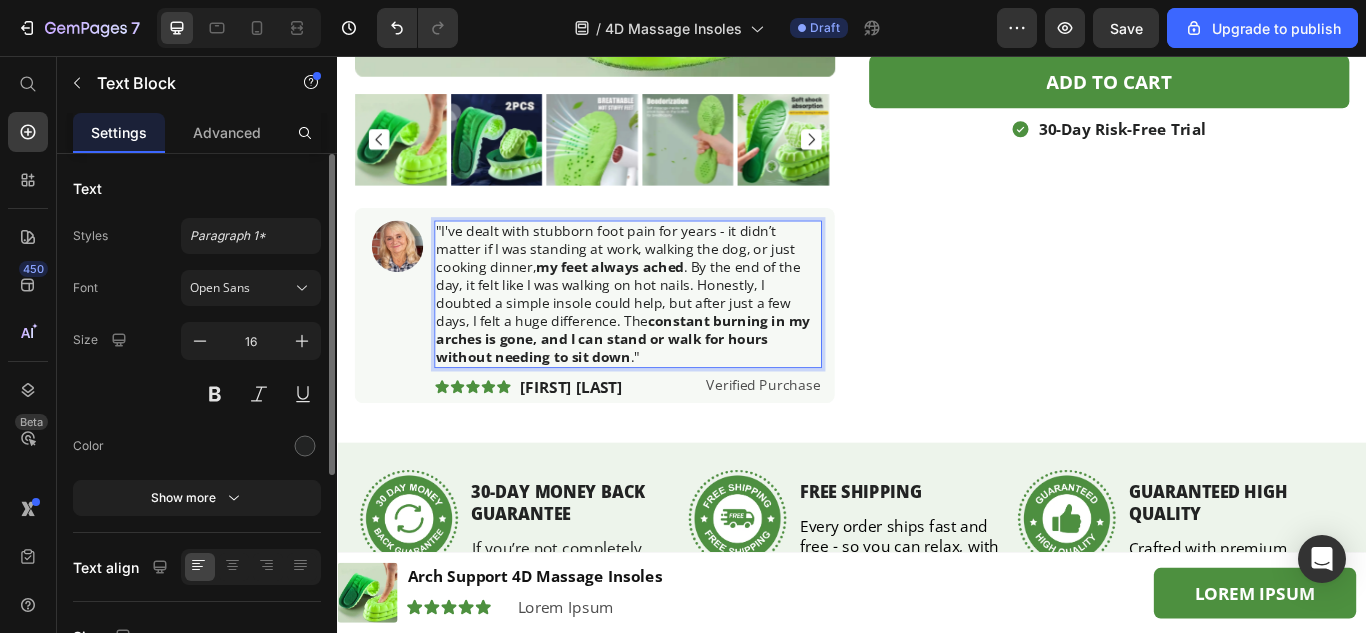 click on "I've dealt with stubborn foot pain for years - it didn’t matter if I was standing at work, walking the dog, or just cooking dinner, my feet always ached . By the end of the day, it felt like I was walking on hot nails. Honestly, I doubted a simple insole could help, but after just a few days, I felt a huge difference. The constant burning in my arches is gone, and I can stand or walk for hours without needing to sit down." at bounding box center [676, 334] 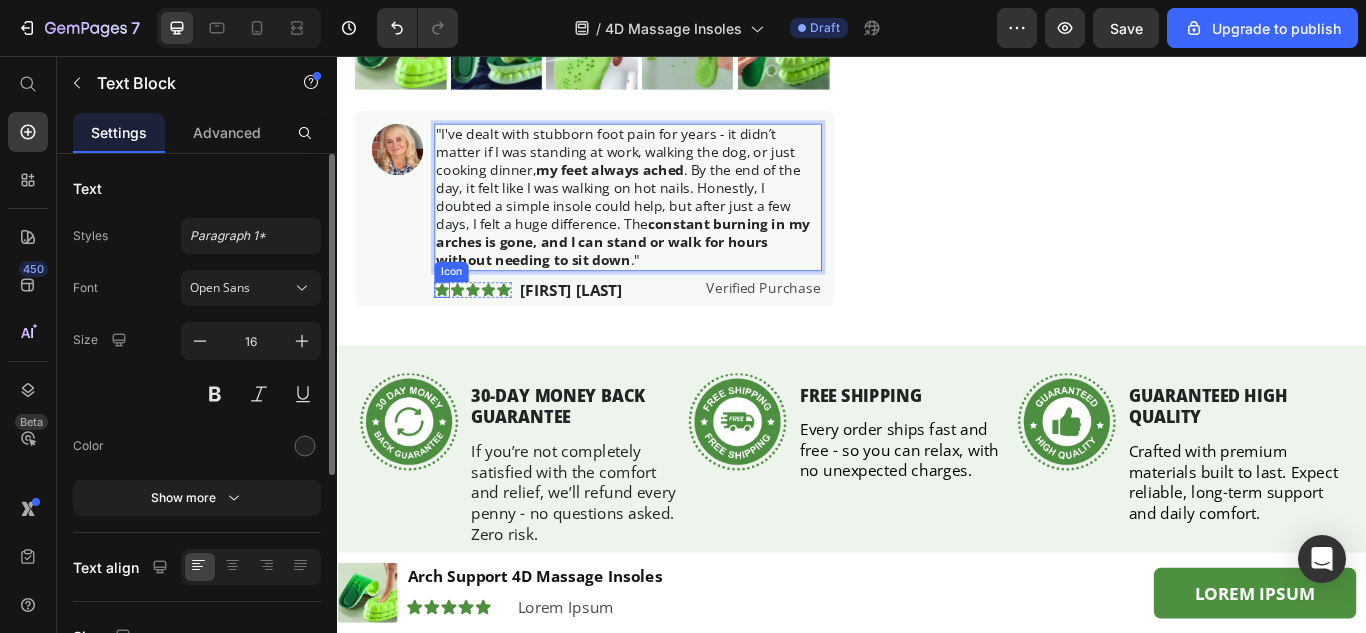 scroll, scrollTop: 800, scrollLeft: 0, axis: vertical 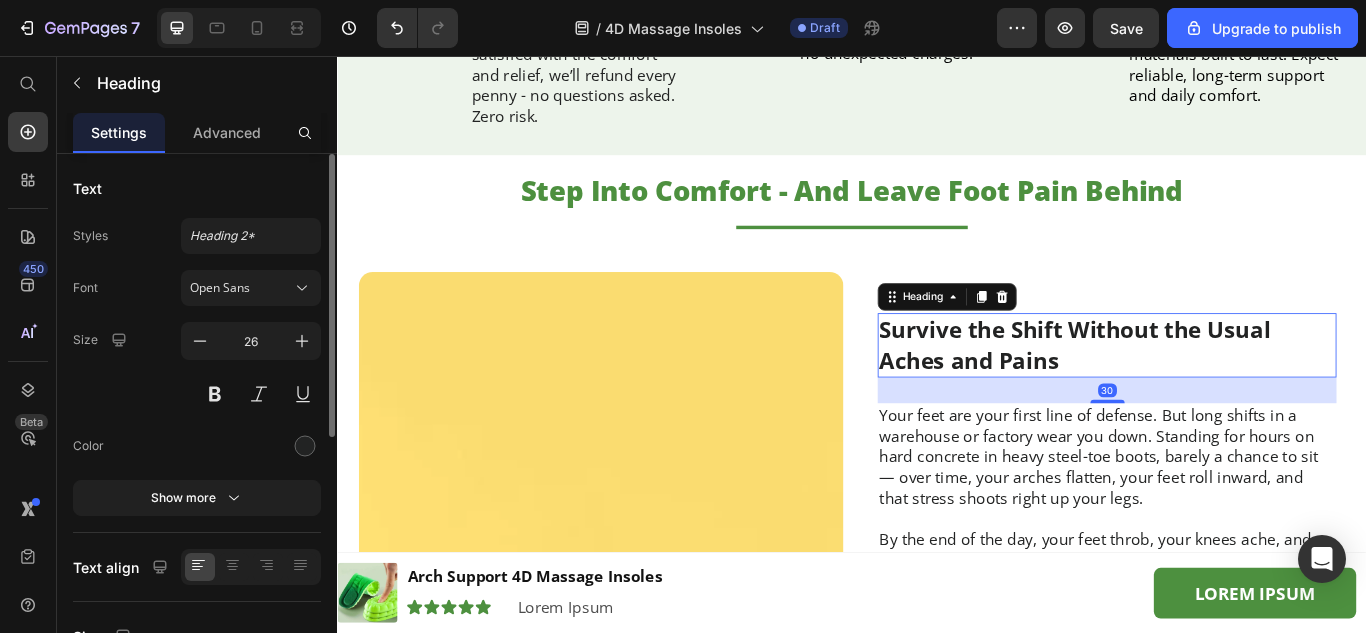 click on "Survive the Shift Without the Usual Aches and Pains" at bounding box center [1234, 393] 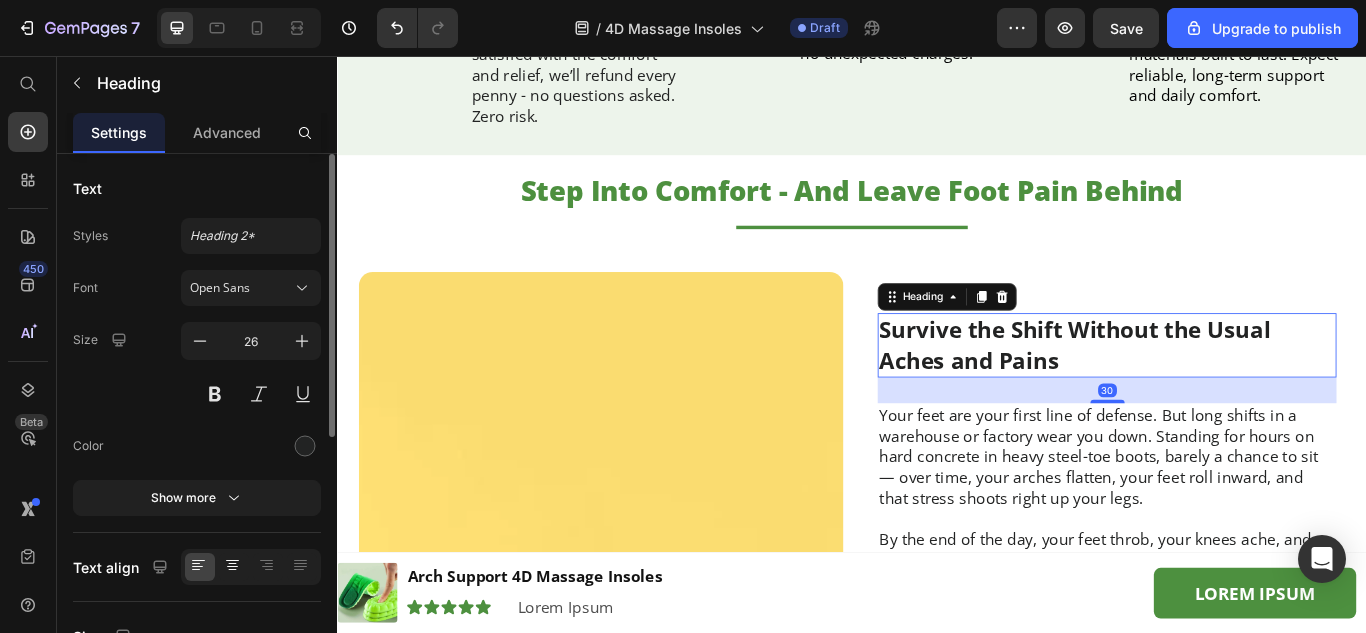 scroll, scrollTop: 200, scrollLeft: 0, axis: vertical 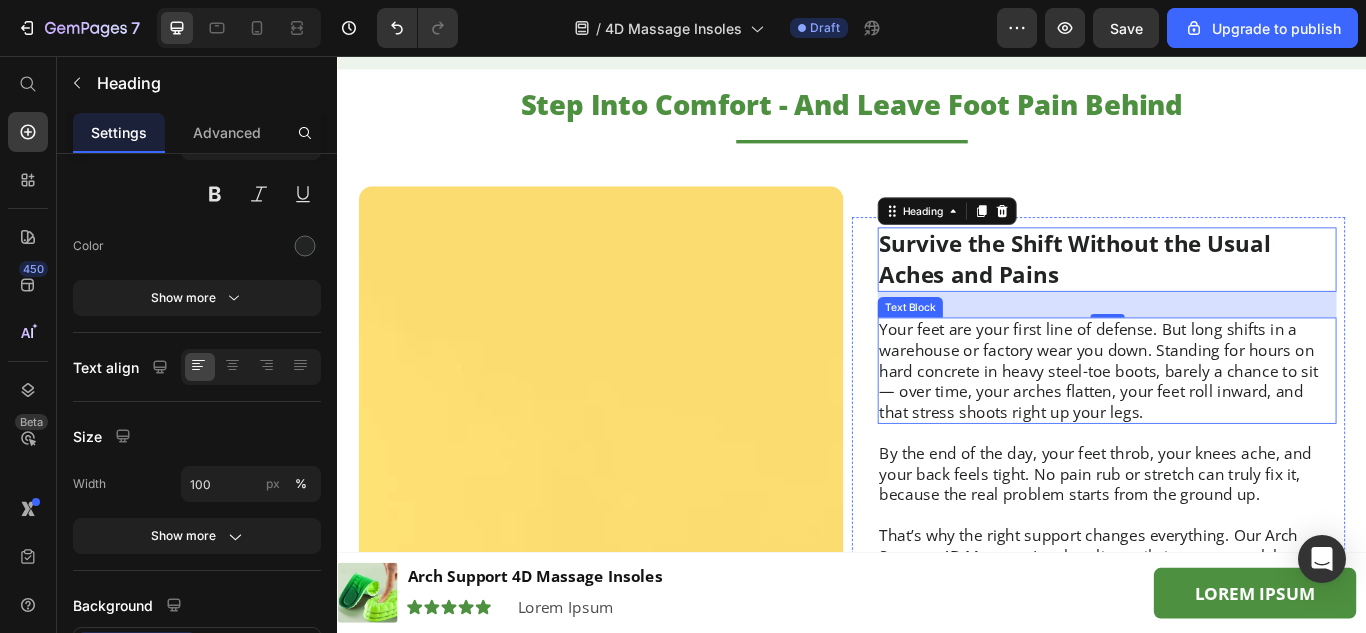 click on "Your feet are your first line of defense. But long shifts in a warehouse or factory wear you down. Standing for hours on hard concrete in heavy steel-toe boots, barely a chance to sit — over time, your arches flatten, your feet roll inward, and that stress shoots right up your legs." at bounding box center (1234, 423) 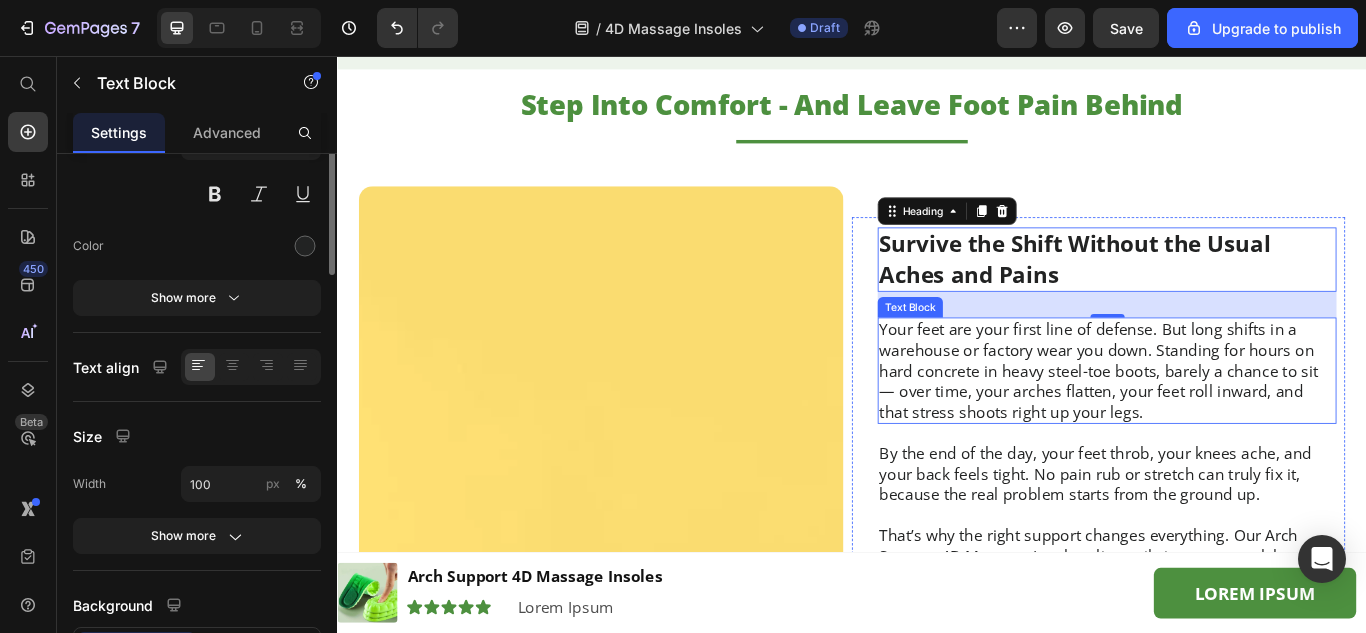 scroll, scrollTop: 0, scrollLeft: 0, axis: both 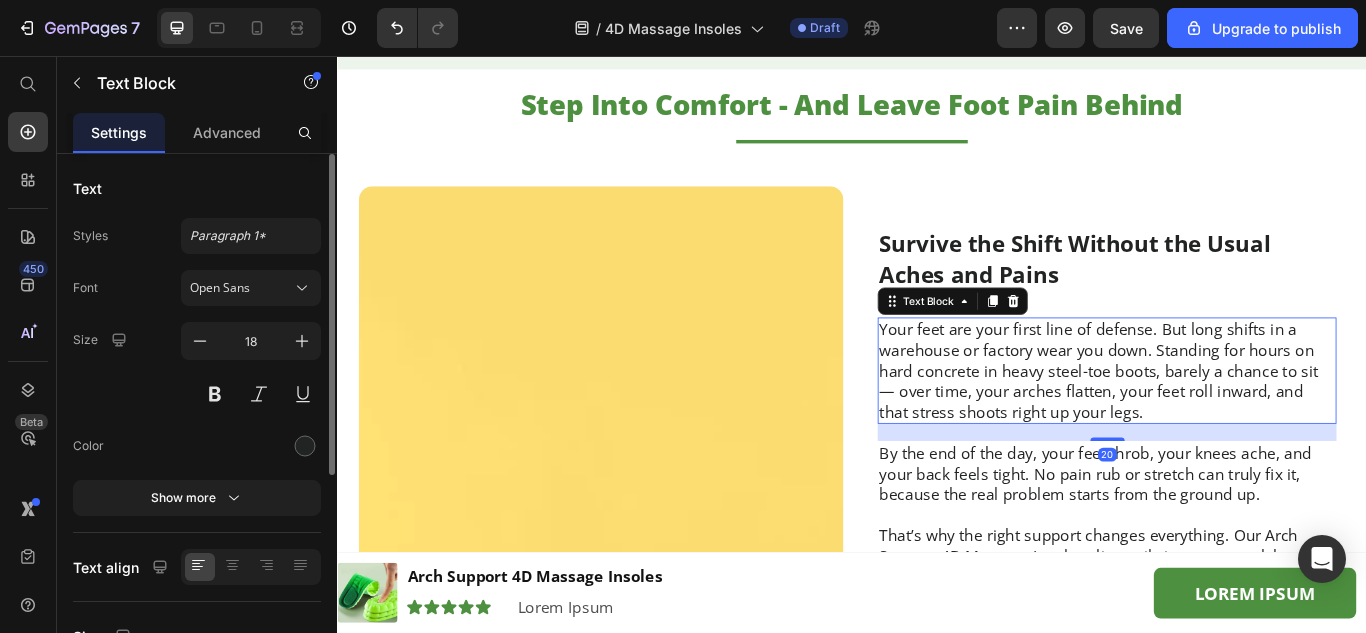 click on "Your feet are your first line of defense. But long shifts in a warehouse or factory wear you down. Standing for hours on hard concrete in heavy steel-toe boots, barely a chance to sit — over time, your arches flatten, your feet roll inward, and that stress shoots right up your legs." at bounding box center [1234, 423] 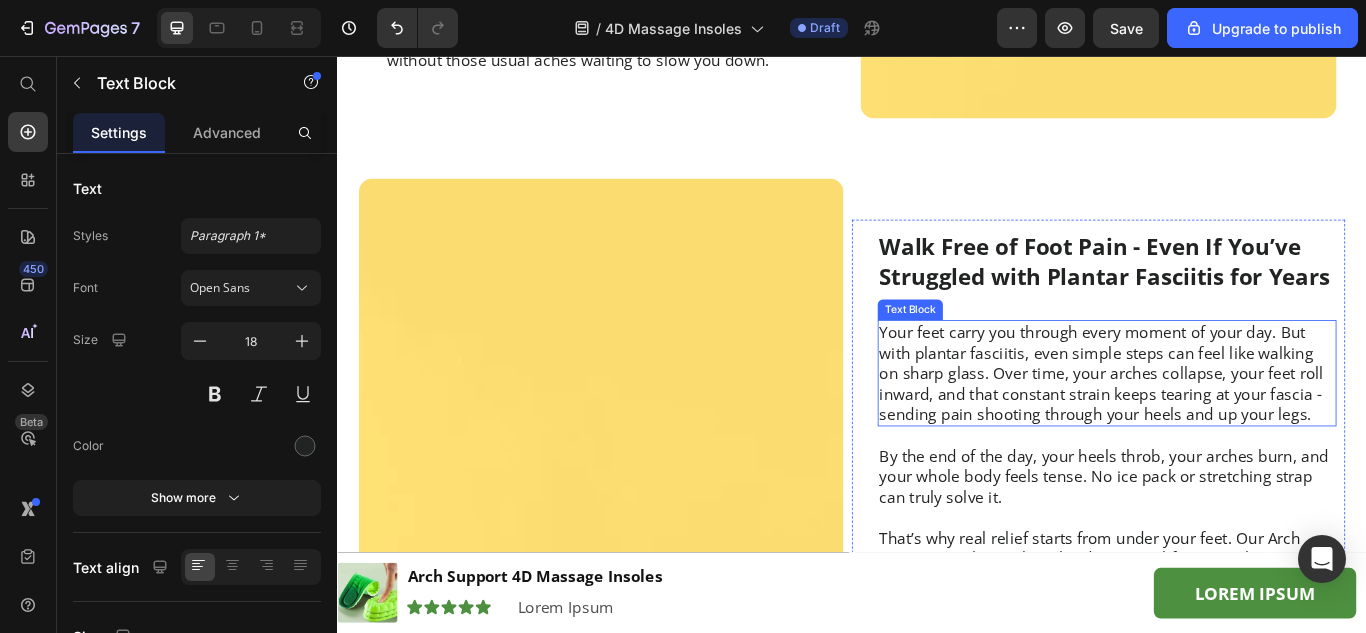 scroll, scrollTop: 2600, scrollLeft: 0, axis: vertical 